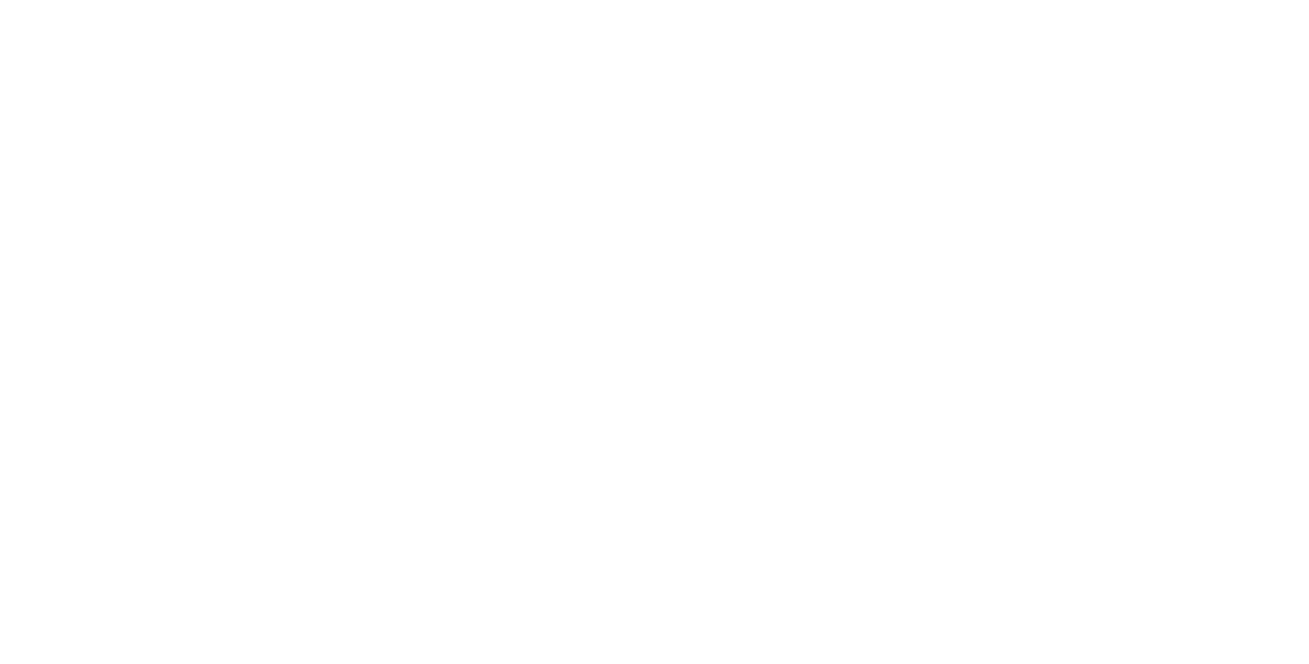 scroll, scrollTop: 0, scrollLeft: 0, axis: both 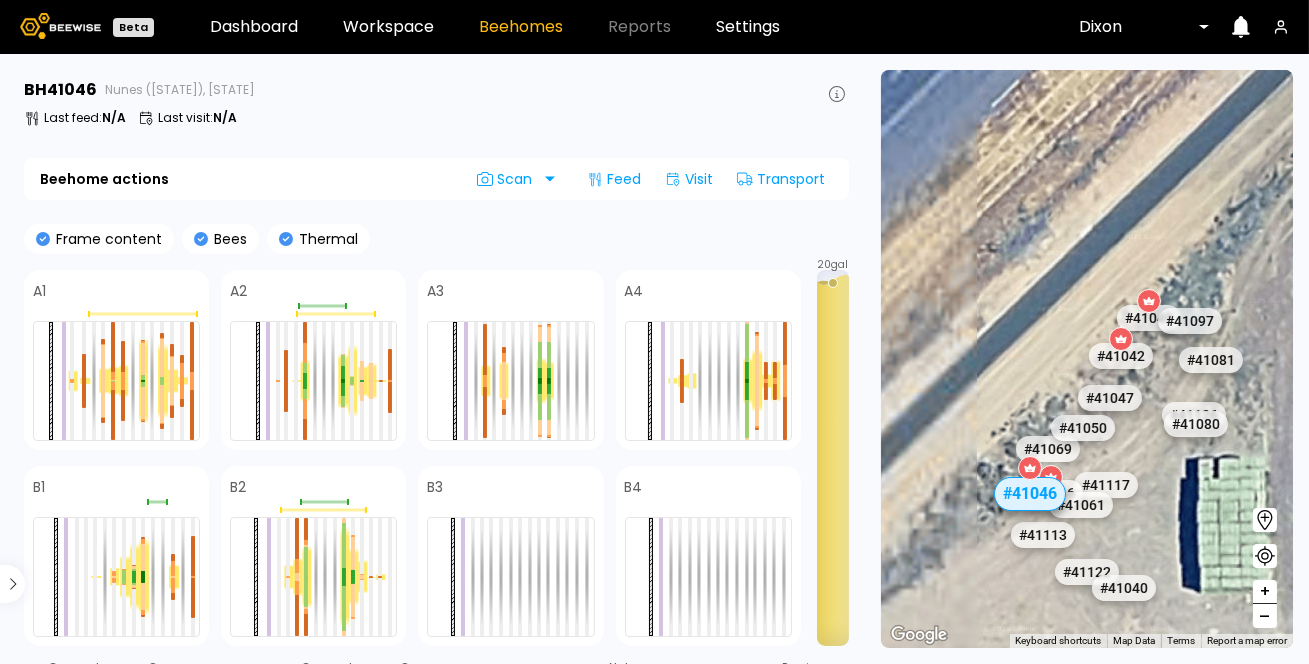drag, startPoint x: 1029, startPoint y: 316, endPoint x: 1252, endPoint y: 286, distance: 225.0089 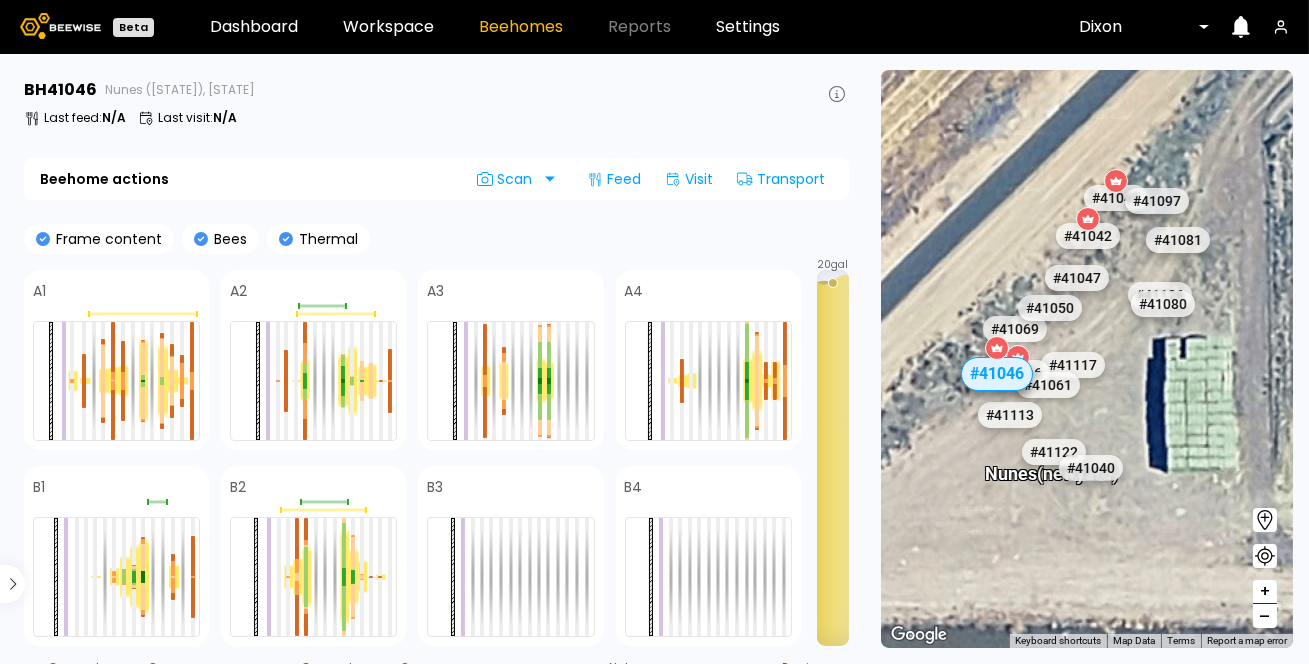 drag, startPoint x: 985, startPoint y: 268, endPoint x: 967, endPoint y: 196, distance: 74.215904 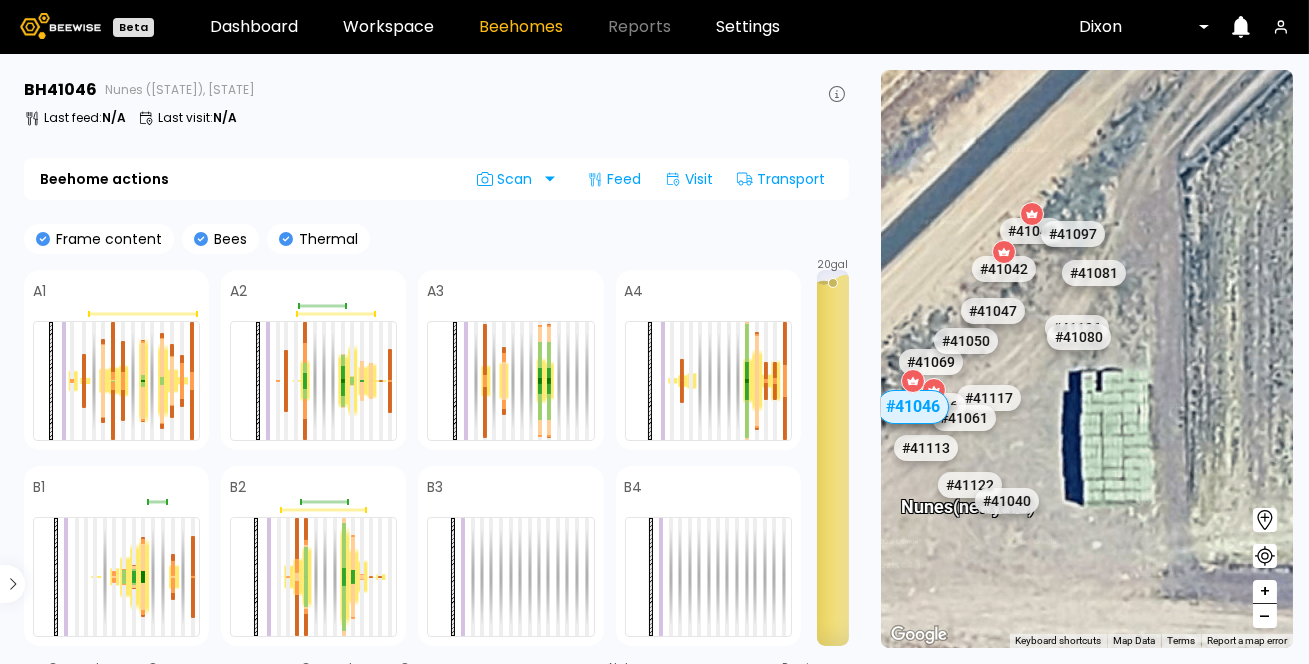 drag, startPoint x: 1054, startPoint y: 197, endPoint x: 1137, endPoint y: 274, distance: 113.216606 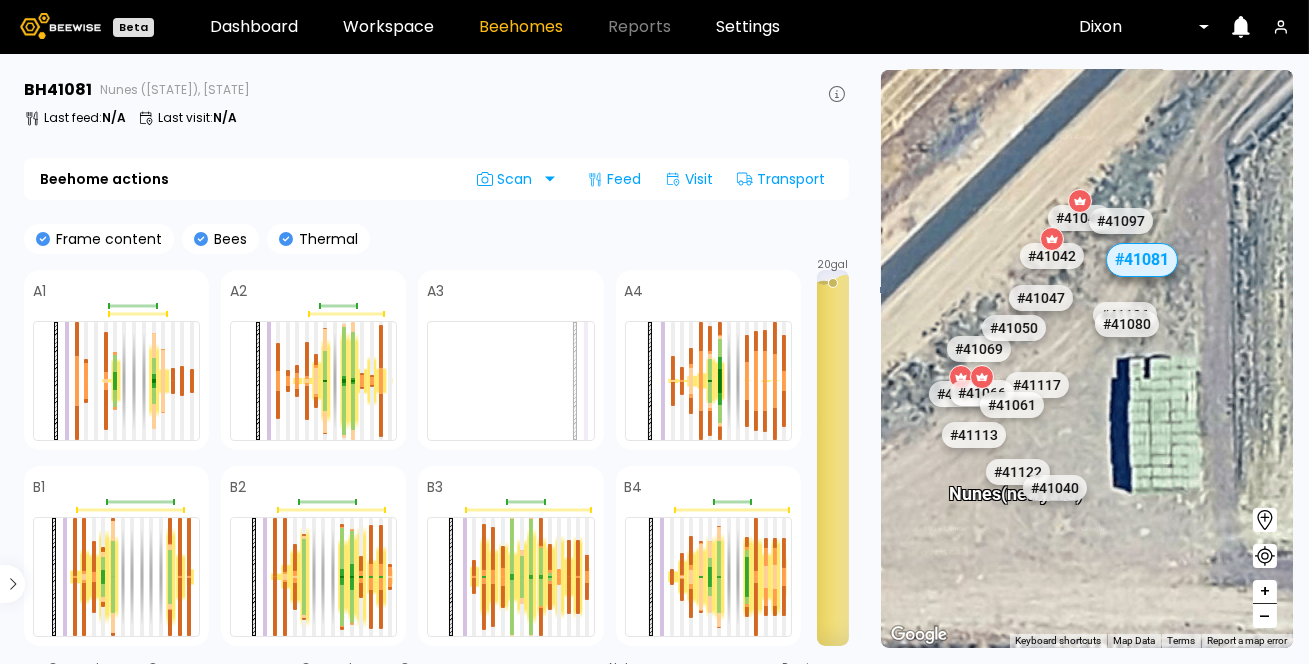 drag, startPoint x: 1042, startPoint y: 397, endPoint x: 1114, endPoint y: 327, distance: 100.41912 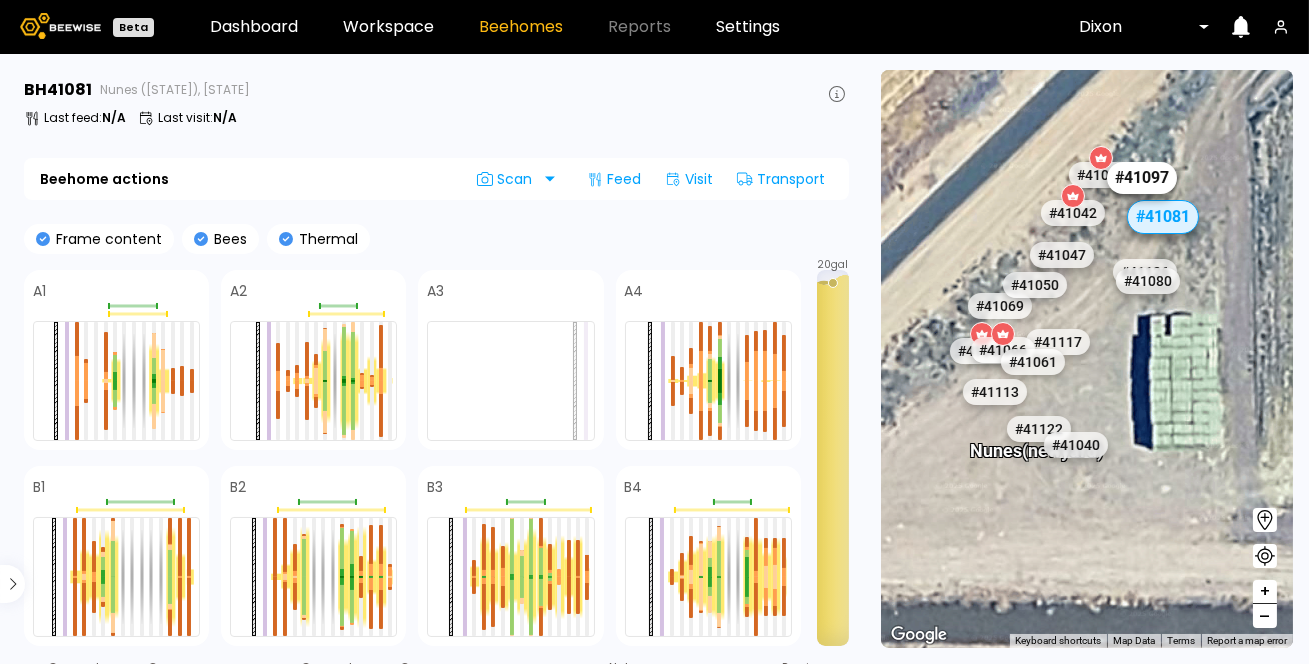 click on "# 41097" at bounding box center (1141, 178) 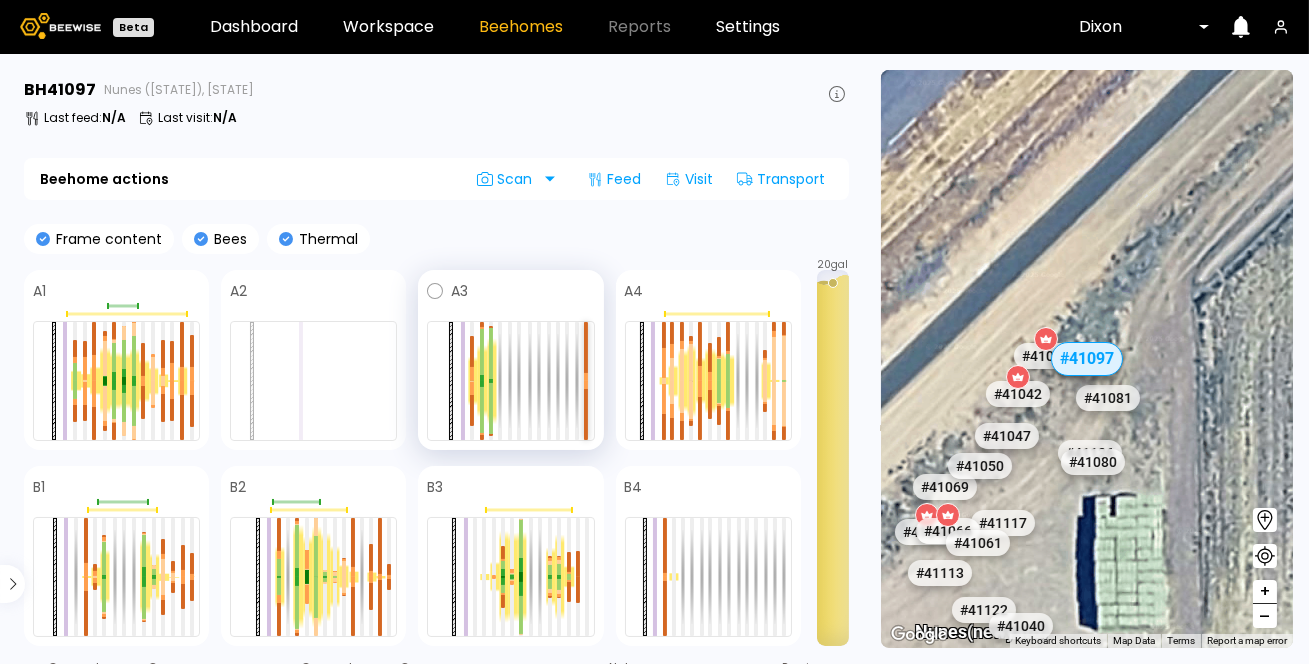 click at bounding box center [586, 347] 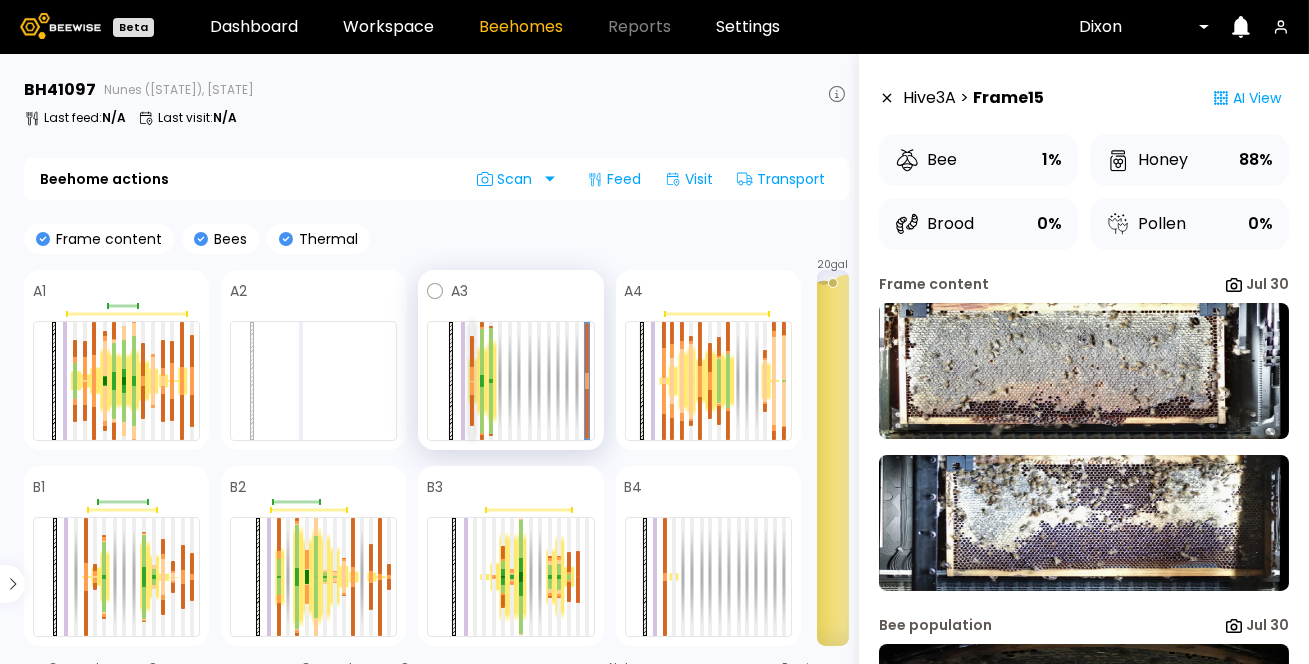 click at bounding box center [472, 351] 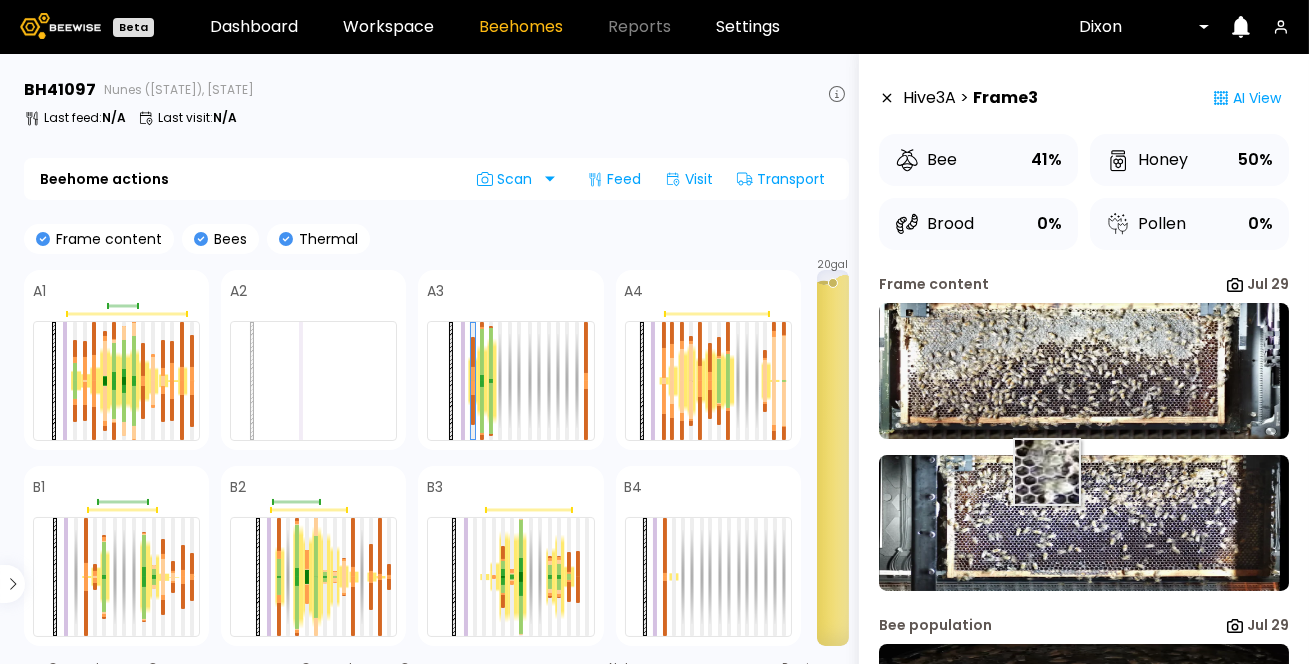 scroll, scrollTop: 90, scrollLeft: 0, axis: vertical 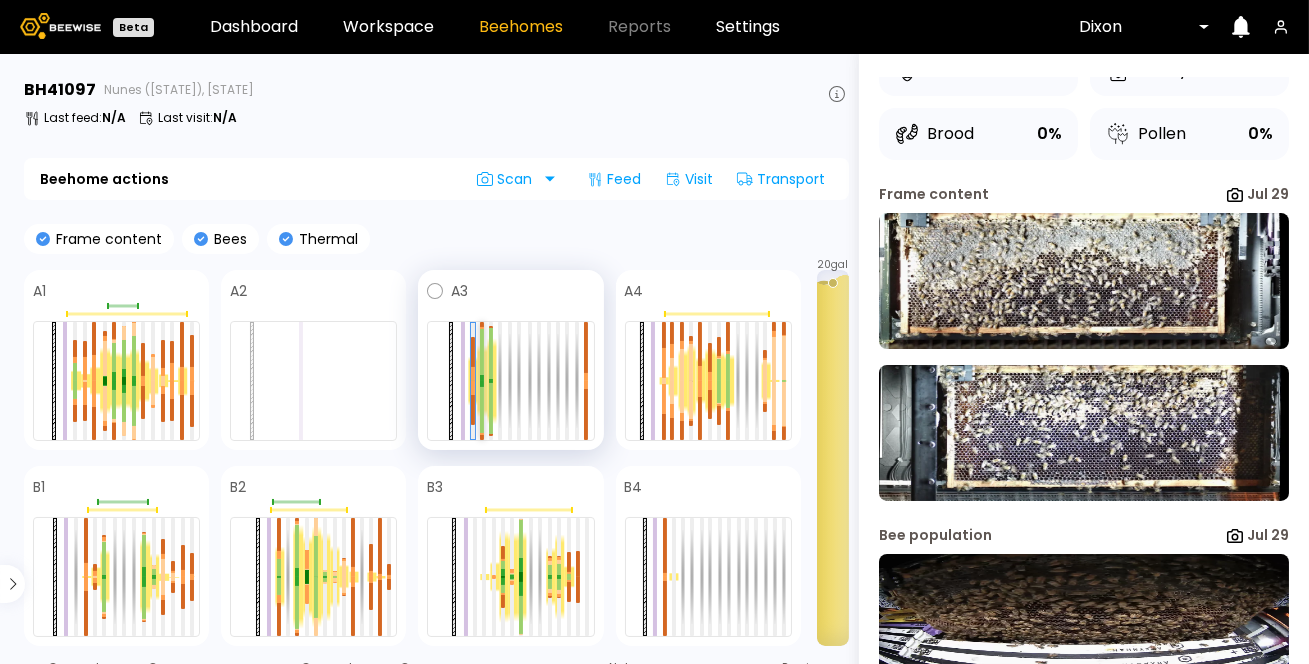 click at bounding box center [482, 352] 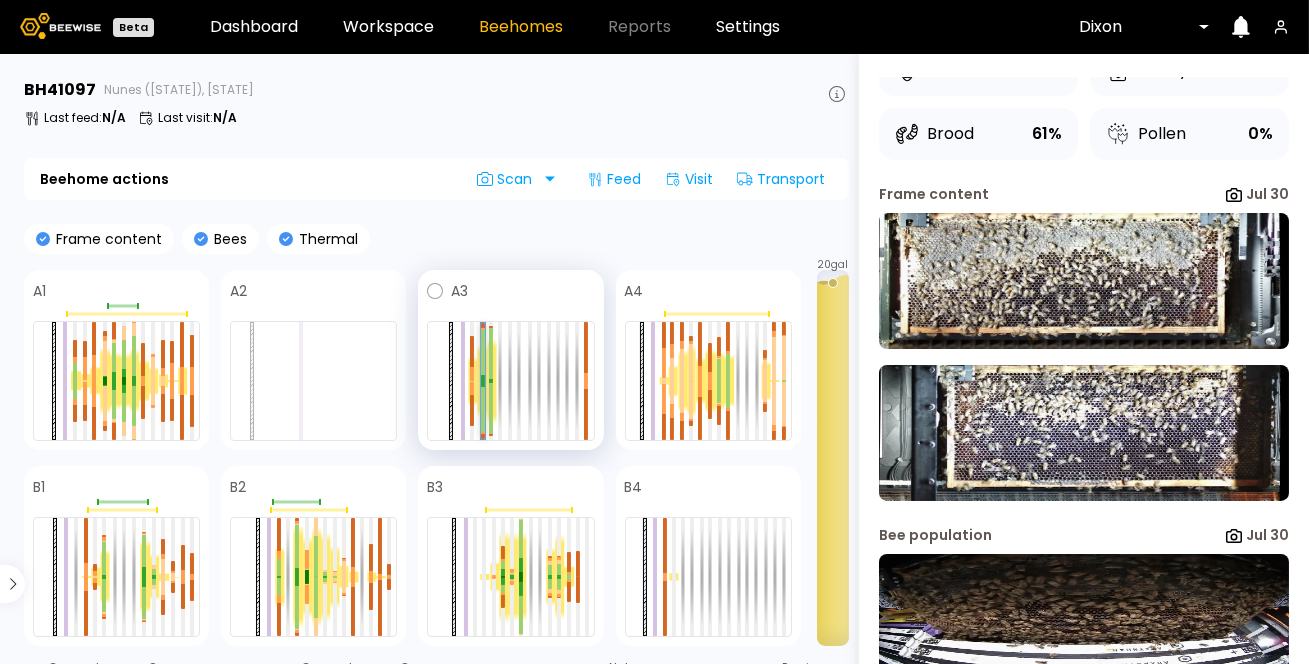 scroll, scrollTop: 0, scrollLeft: 0, axis: both 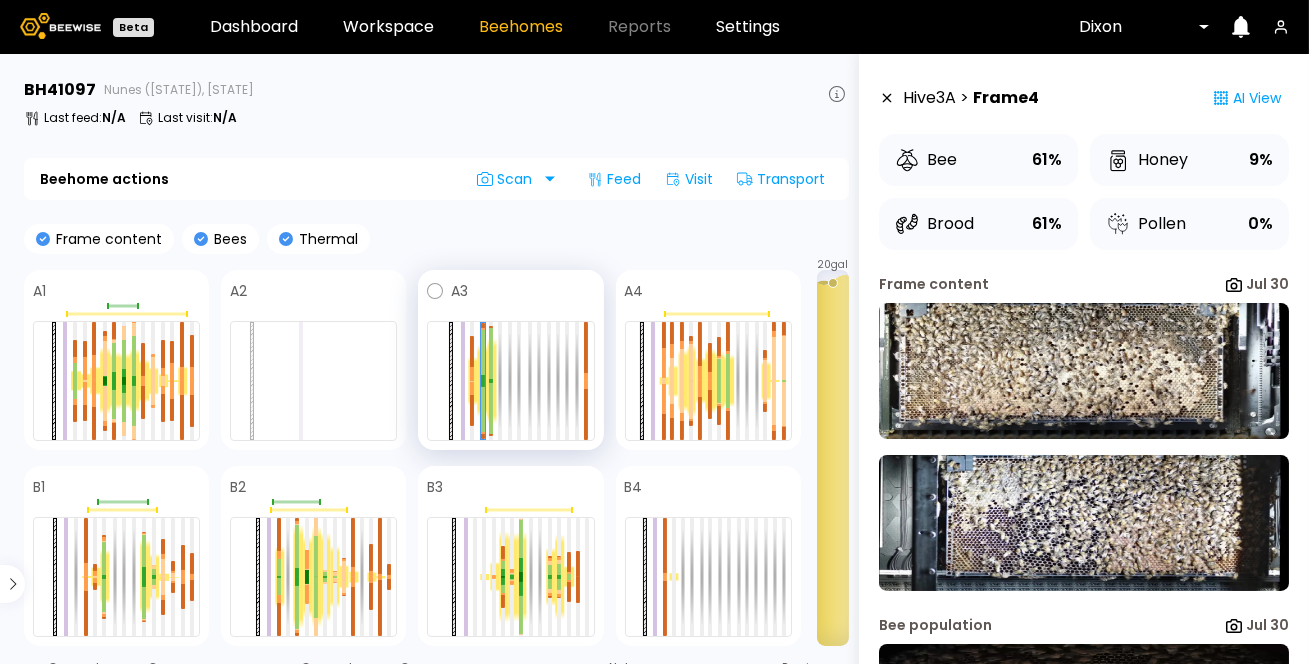 click at bounding box center (473, 381) 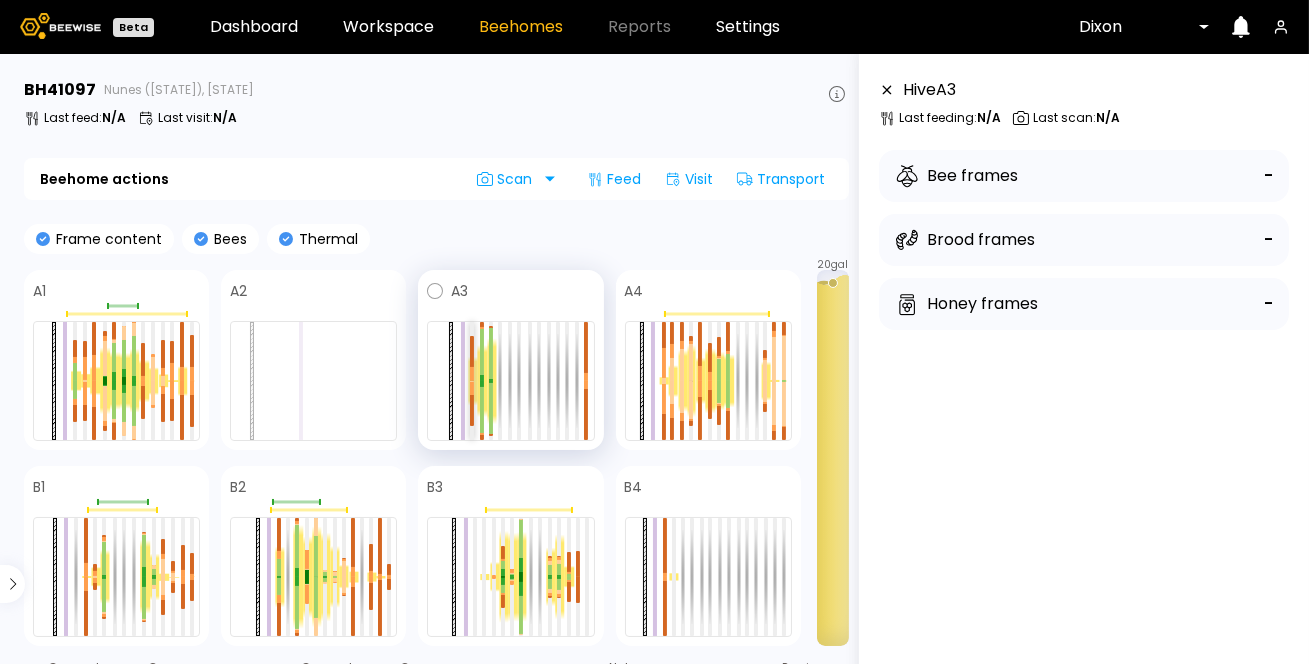 click at bounding box center [472, 374] 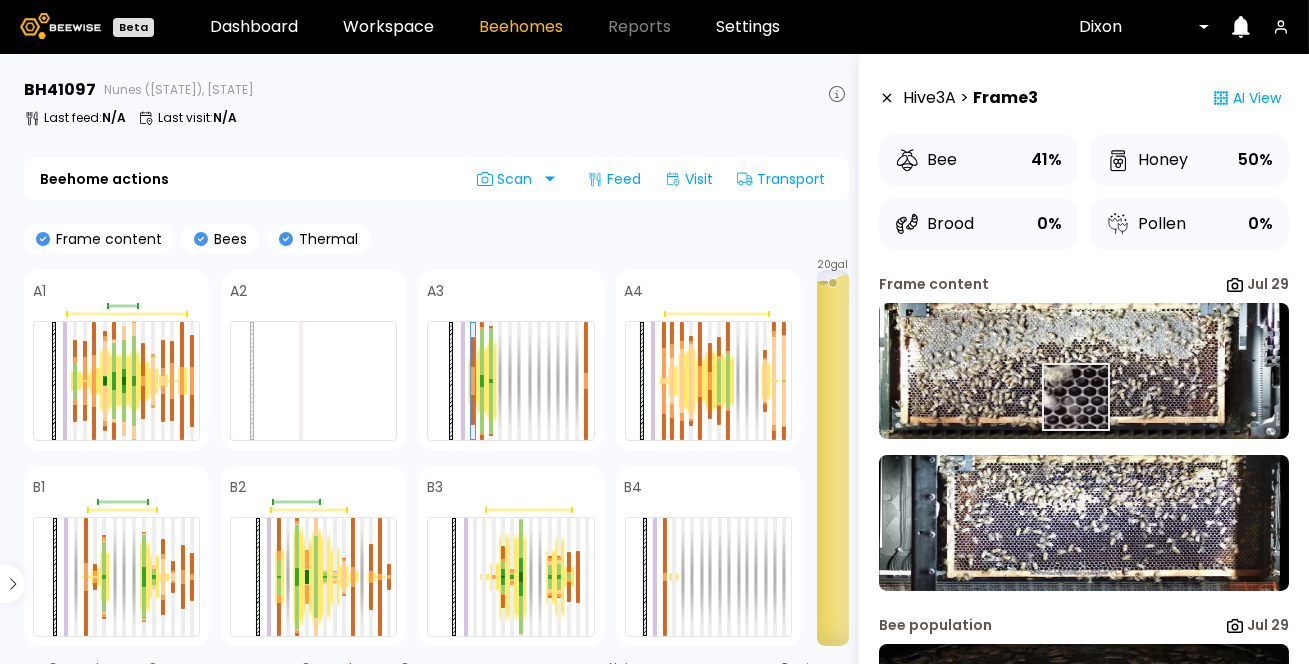 scroll, scrollTop: 90, scrollLeft: 0, axis: vertical 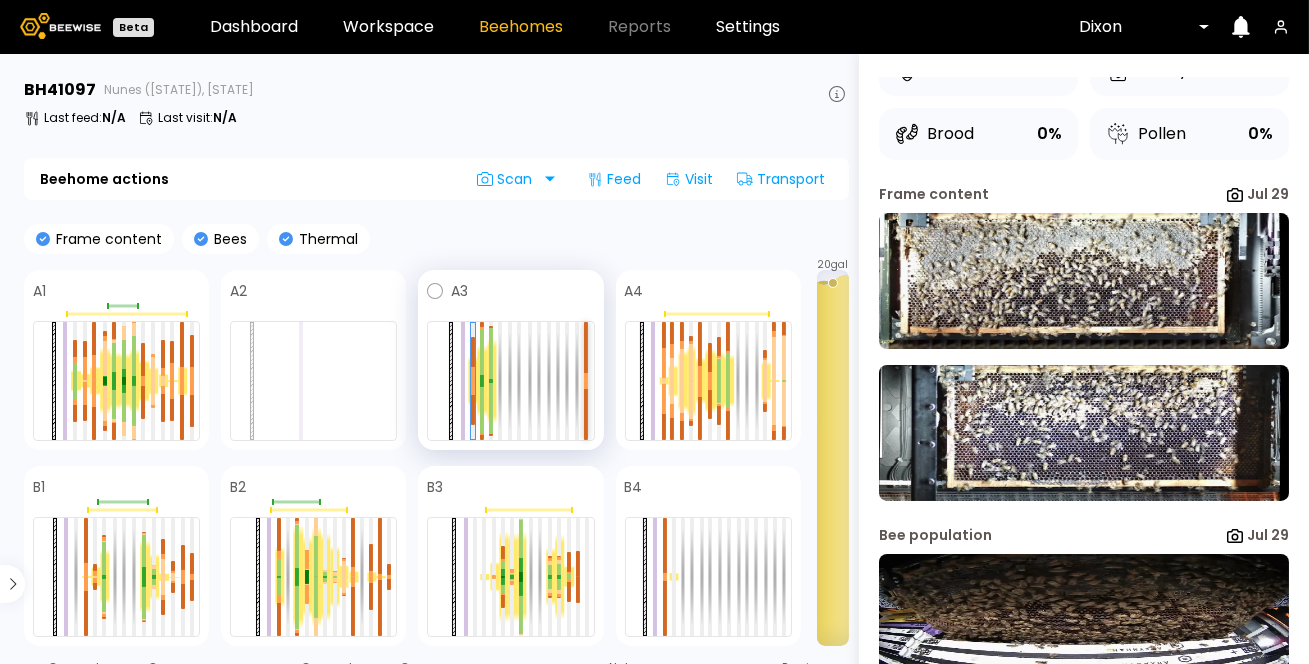 click at bounding box center [586, 347] 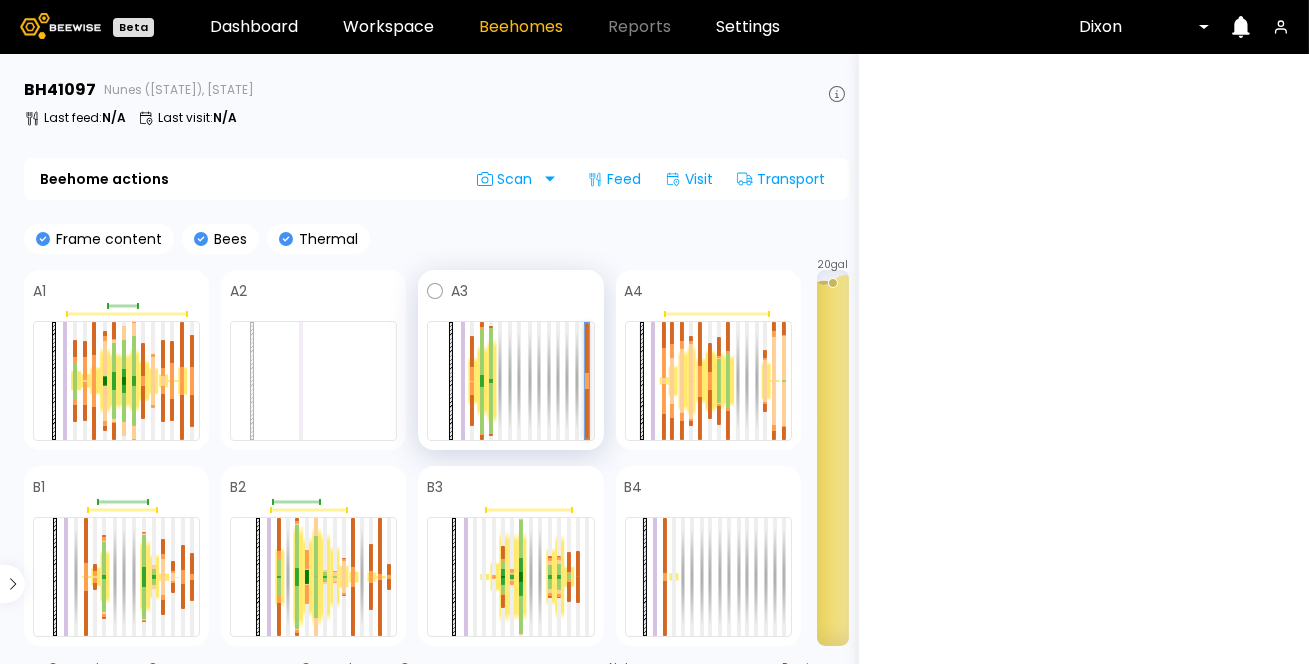 scroll, scrollTop: 0, scrollLeft: 0, axis: both 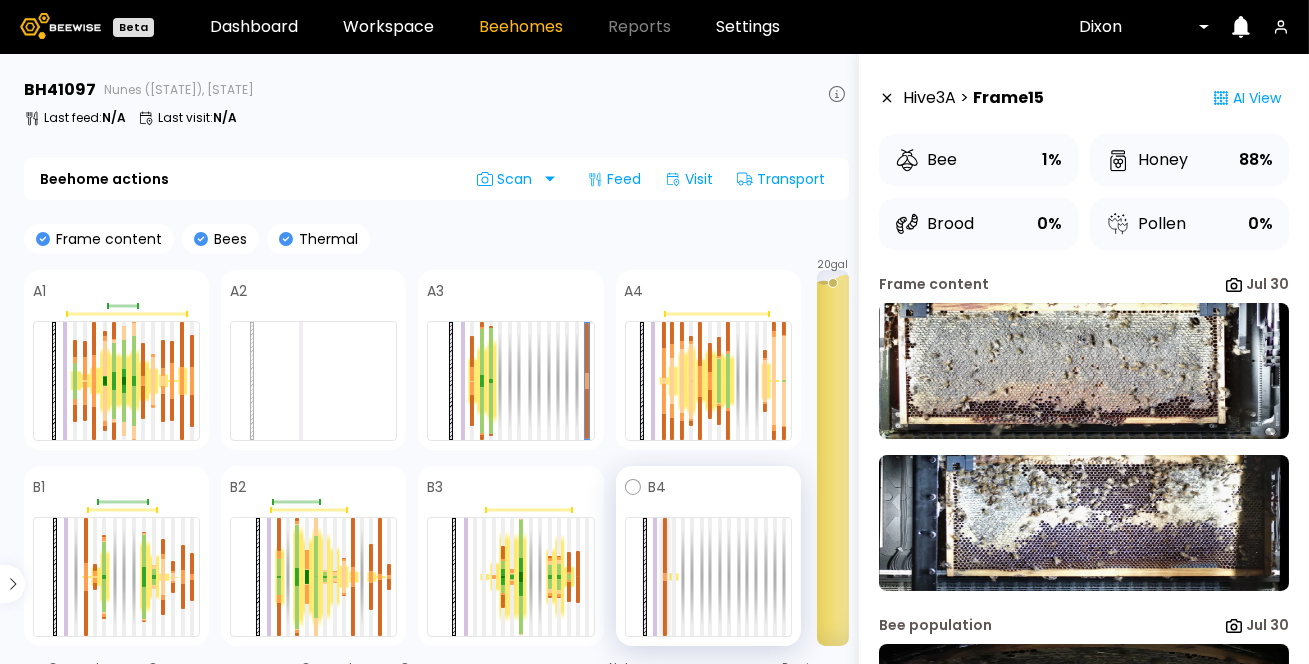 click at bounding box center [665, 545] 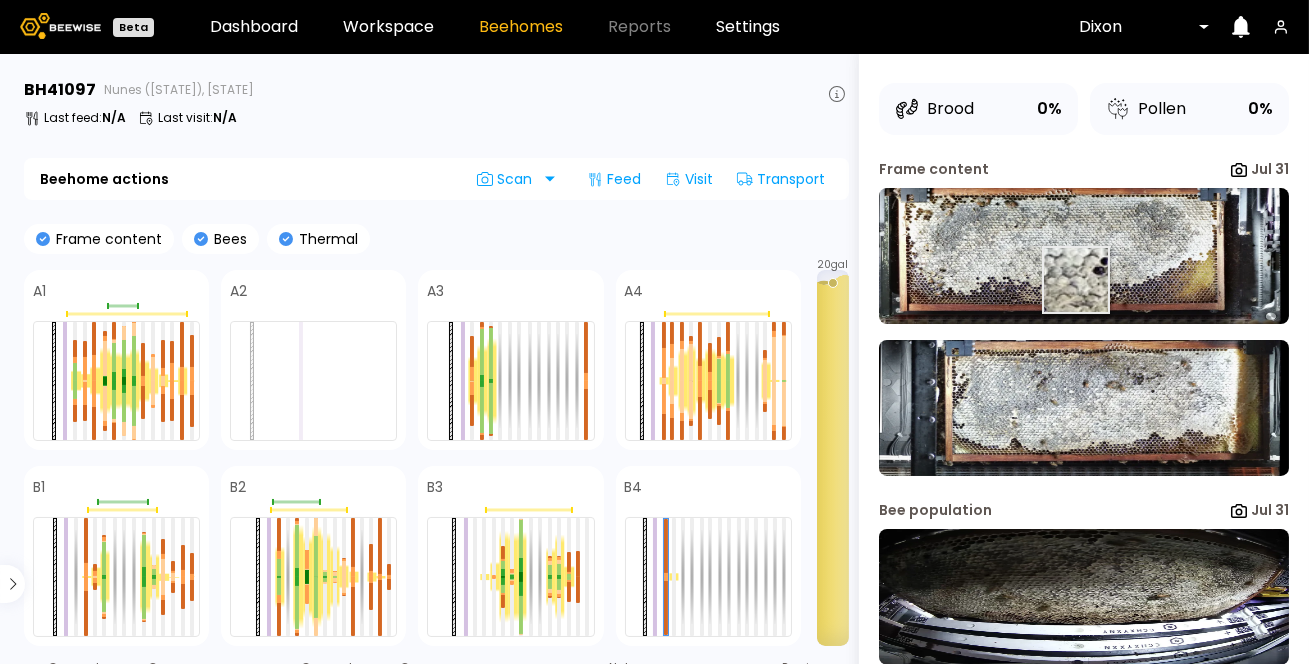 scroll, scrollTop: 115, scrollLeft: 0, axis: vertical 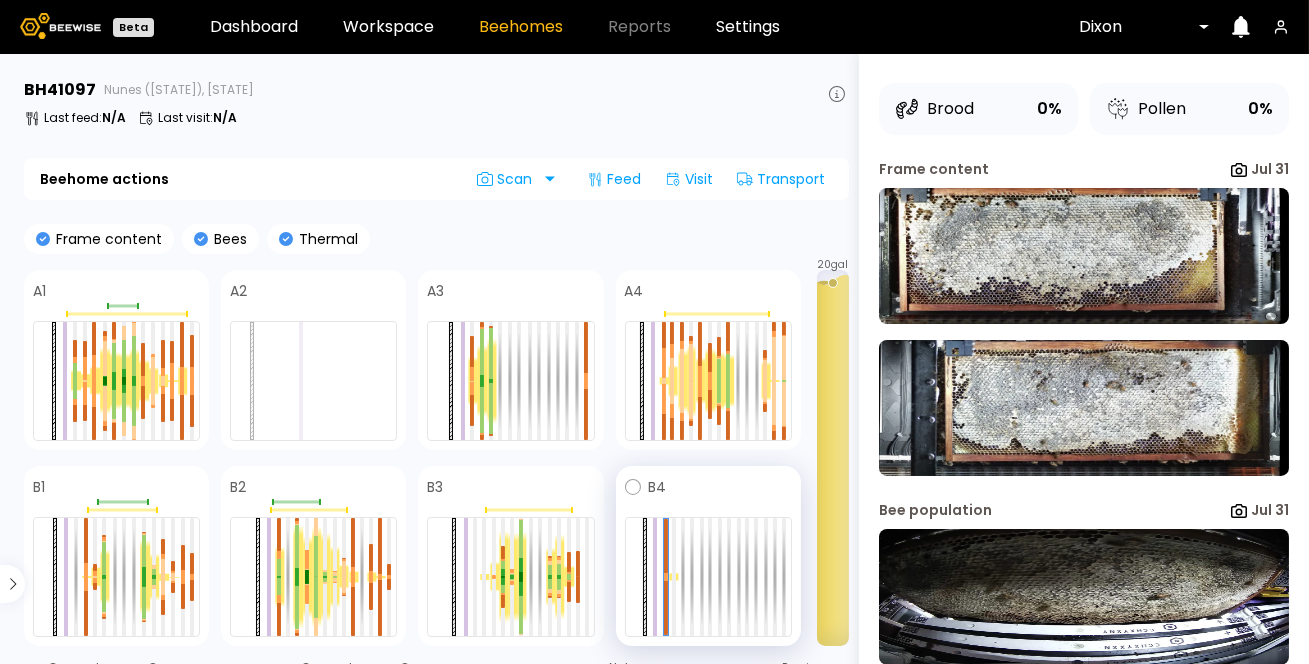 click at bounding box center (708, 577) 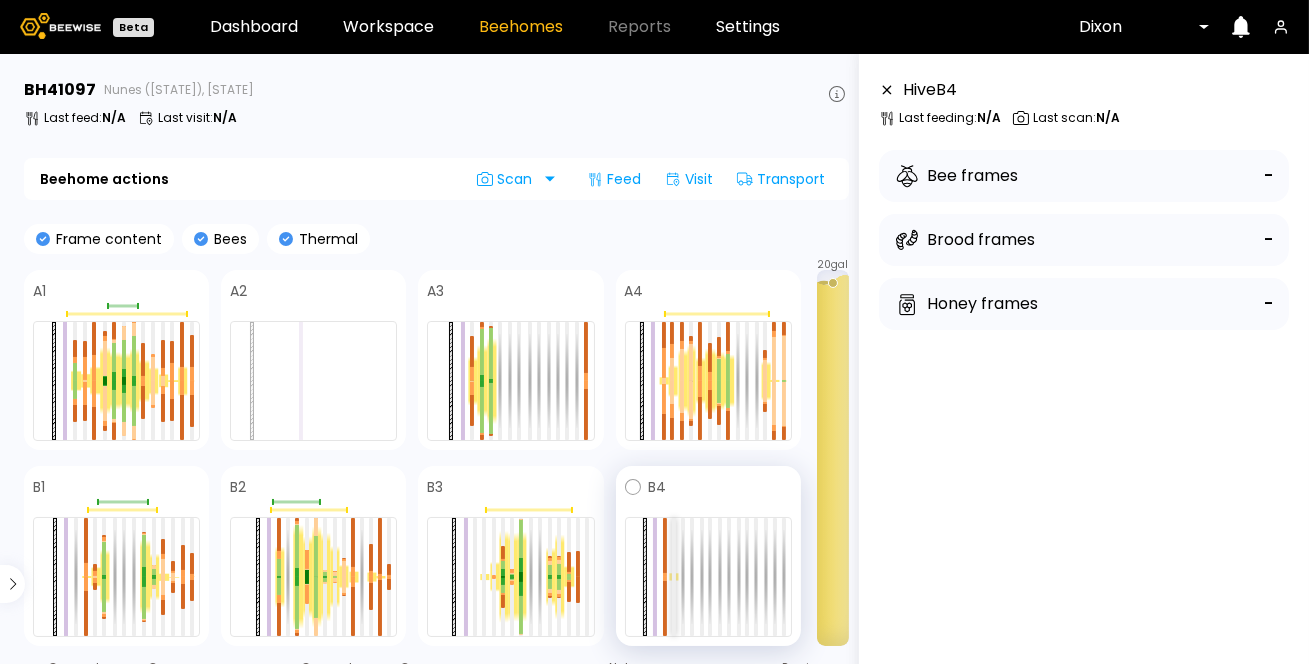 click at bounding box center (674, 577) 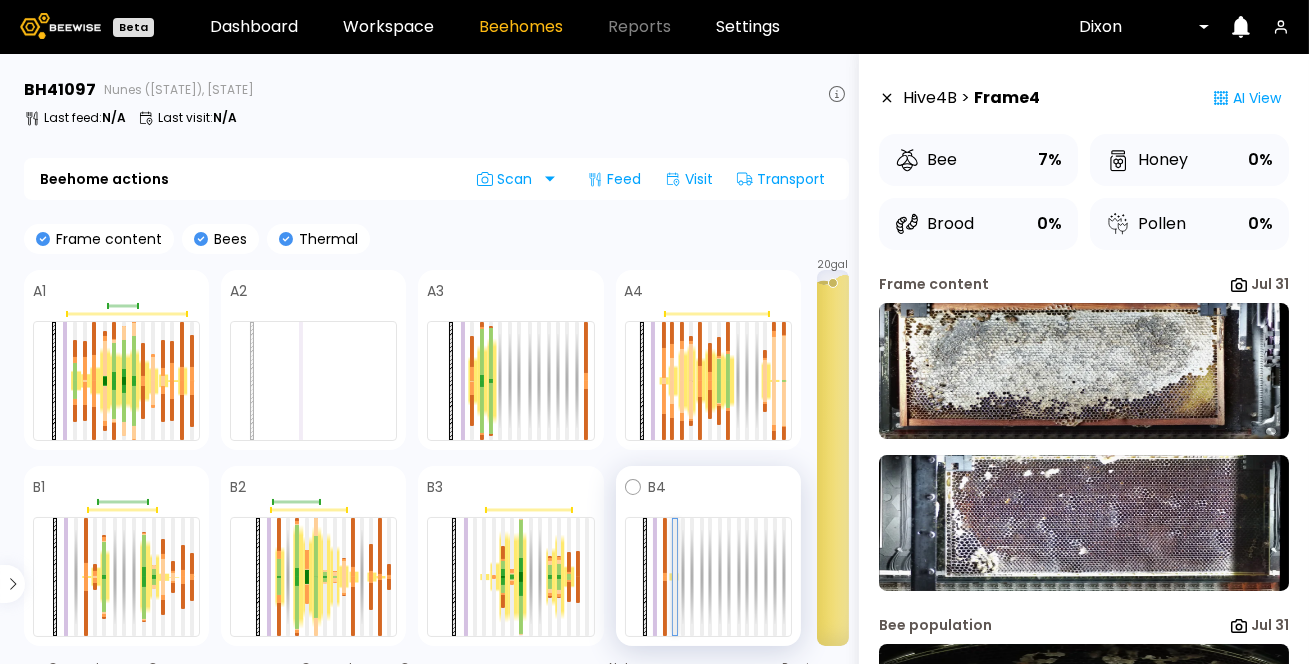 click at bounding box center (675, 577) 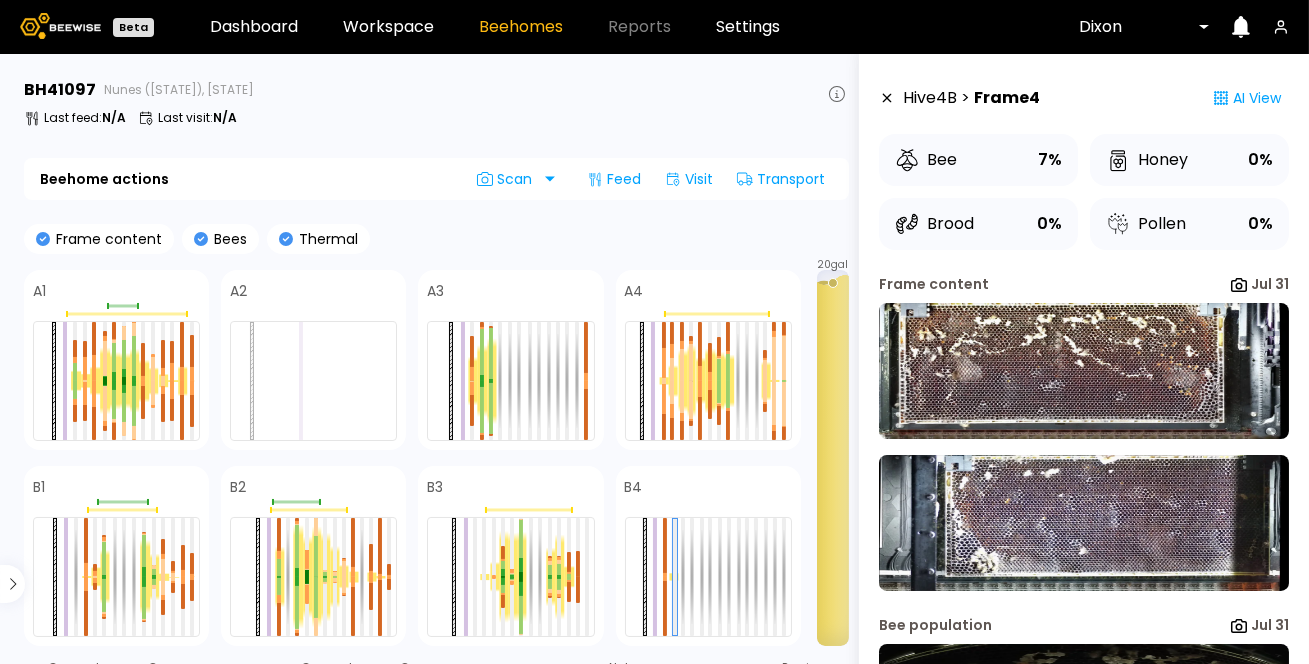 click 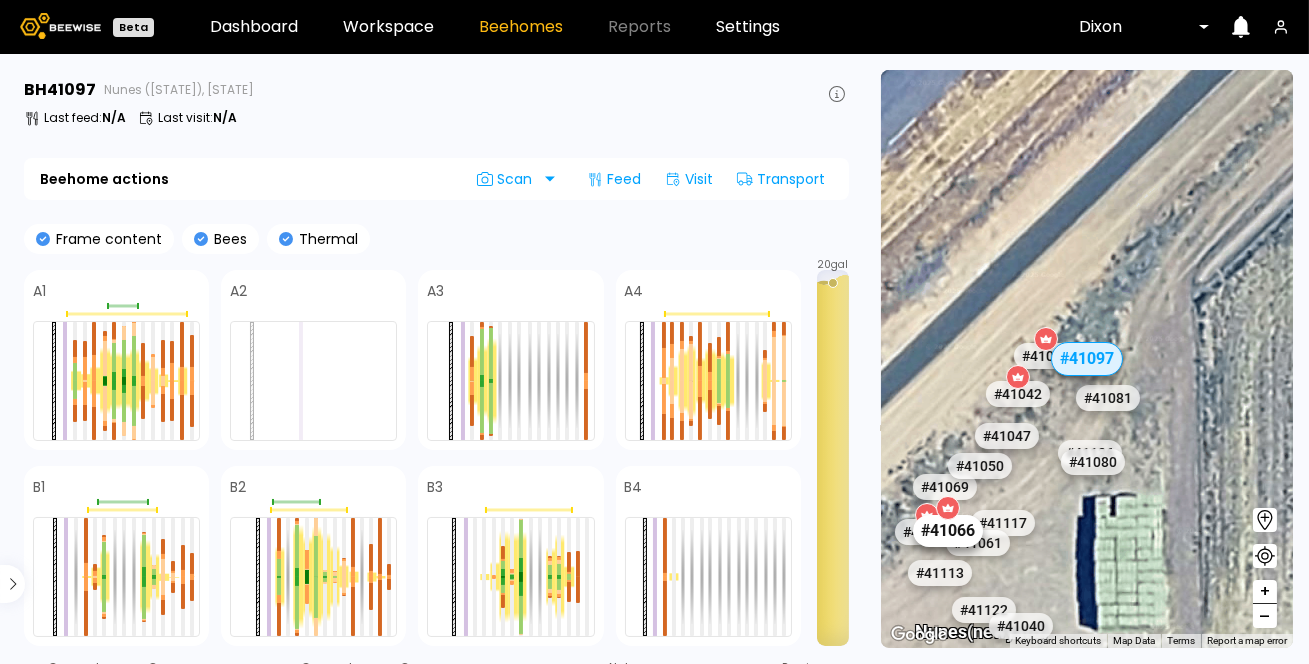 click on "# 41066" at bounding box center [948, 531] 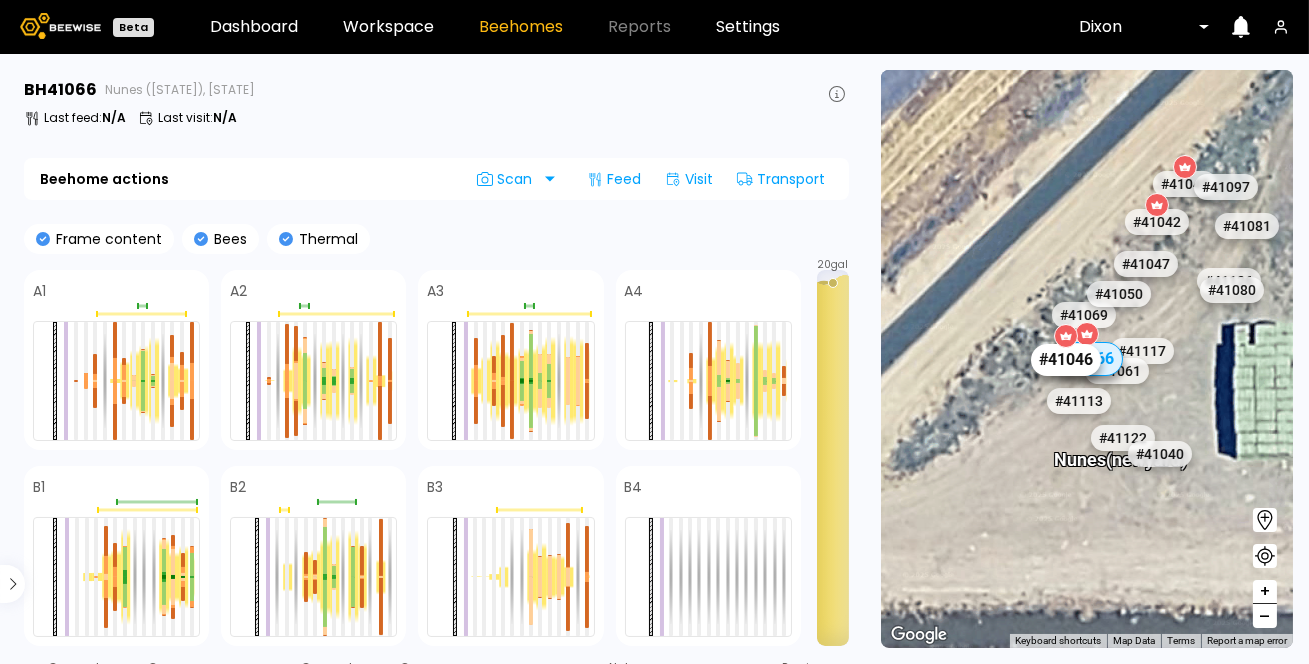 click on "# 41046" at bounding box center [1065, 360] 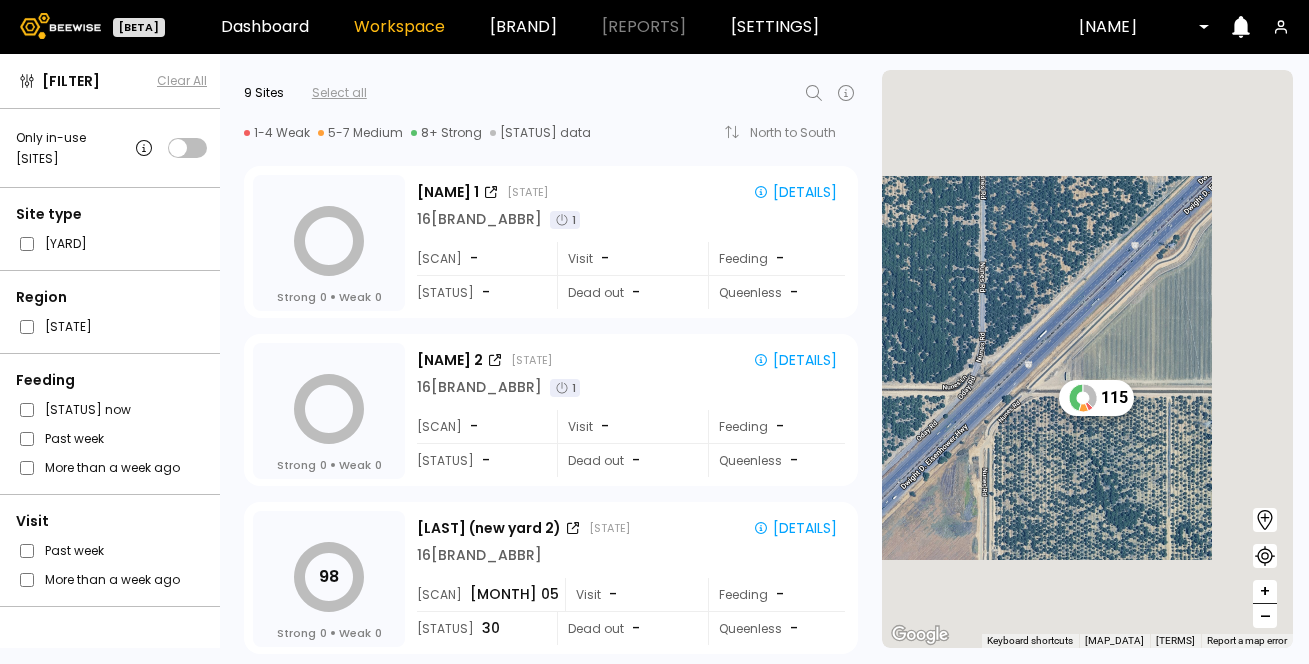 click 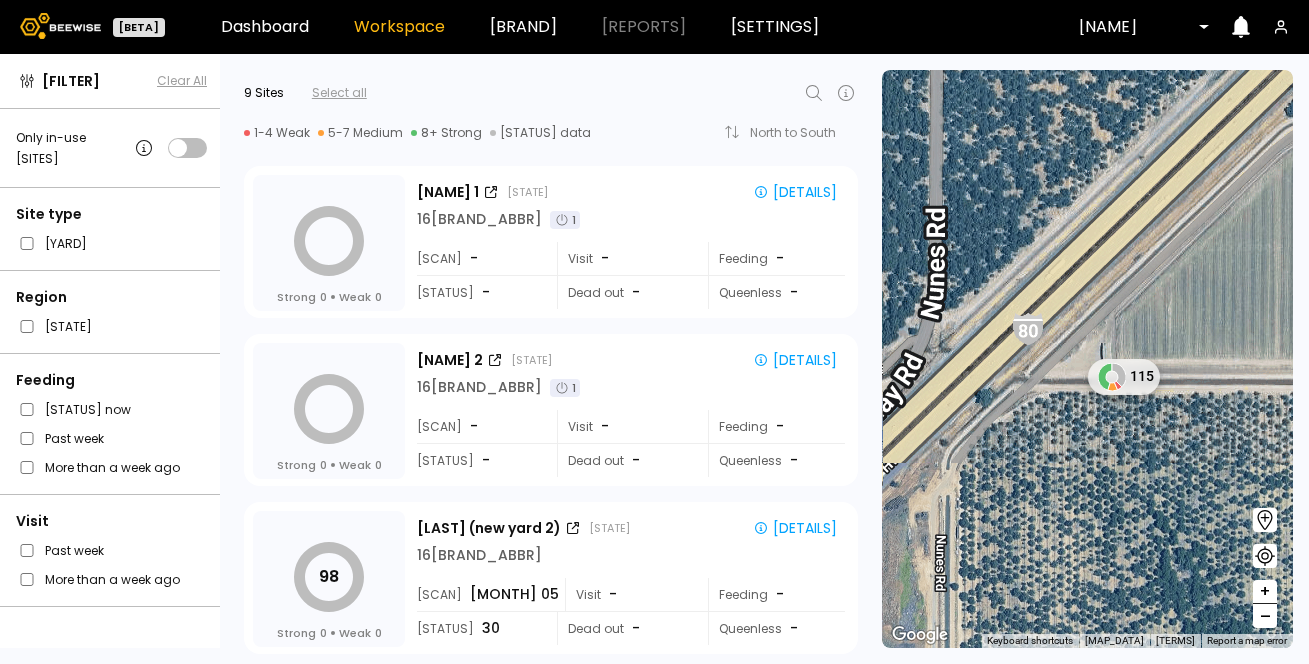 scroll, scrollTop: 0, scrollLeft: 0, axis: both 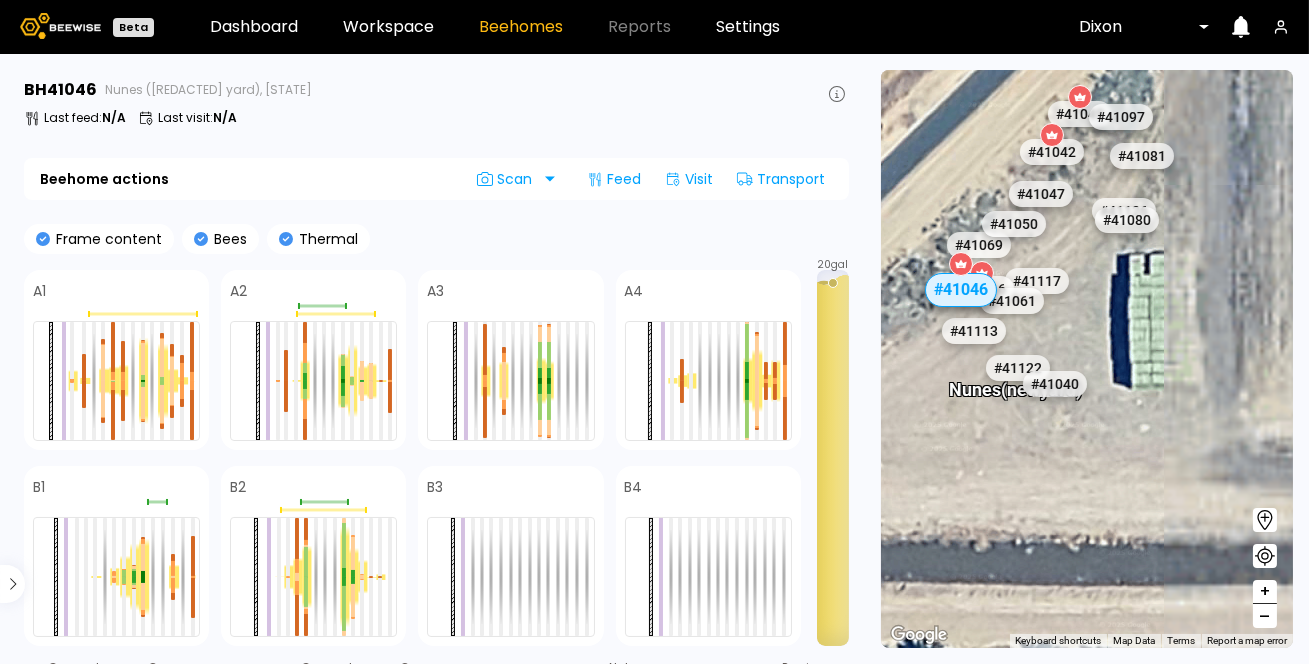 drag, startPoint x: 1109, startPoint y: 286, endPoint x: 729, endPoint y: 95, distance: 425.30106 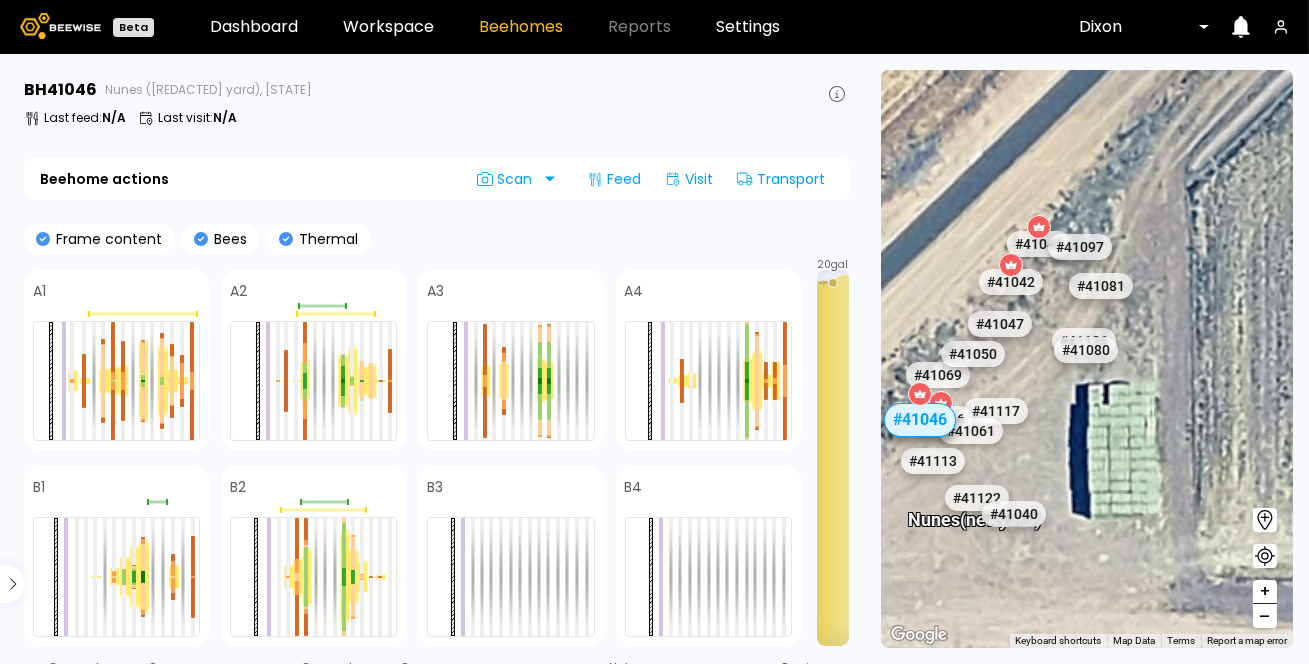 drag, startPoint x: 1122, startPoint y: 242, endPoint x: 1114, endPoint y: 382, distance: 140.22838 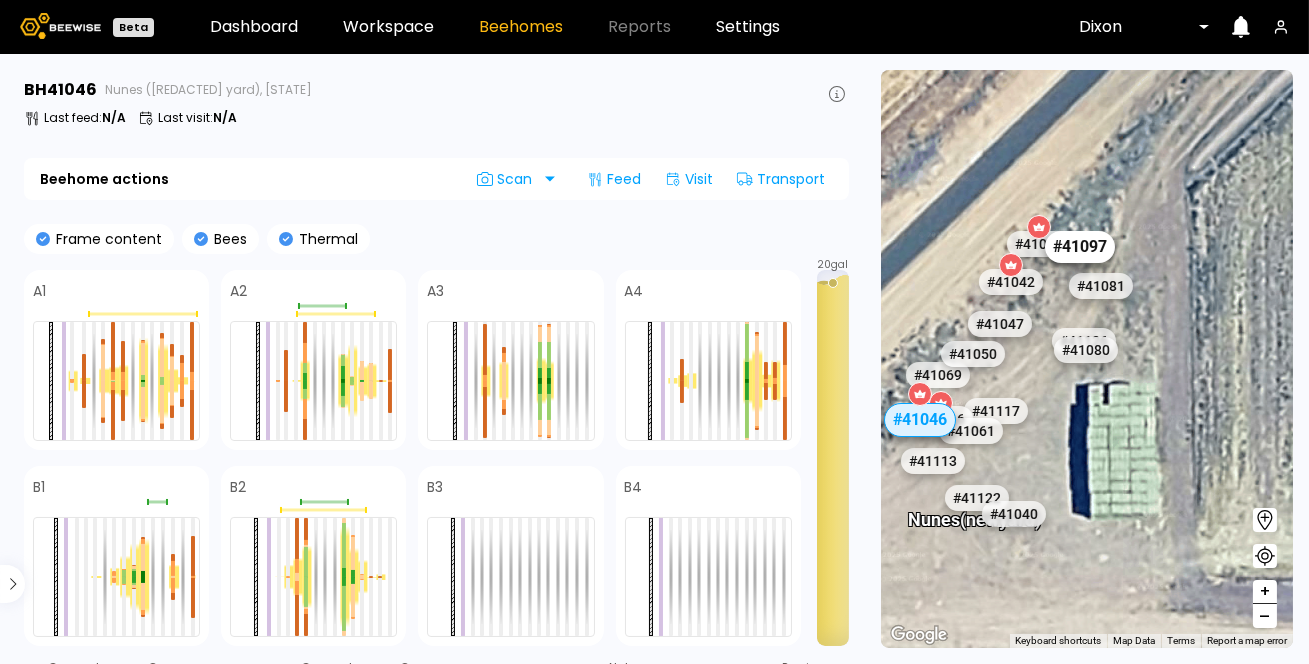 click on "# 41097" at bounding box center (1079, 247) 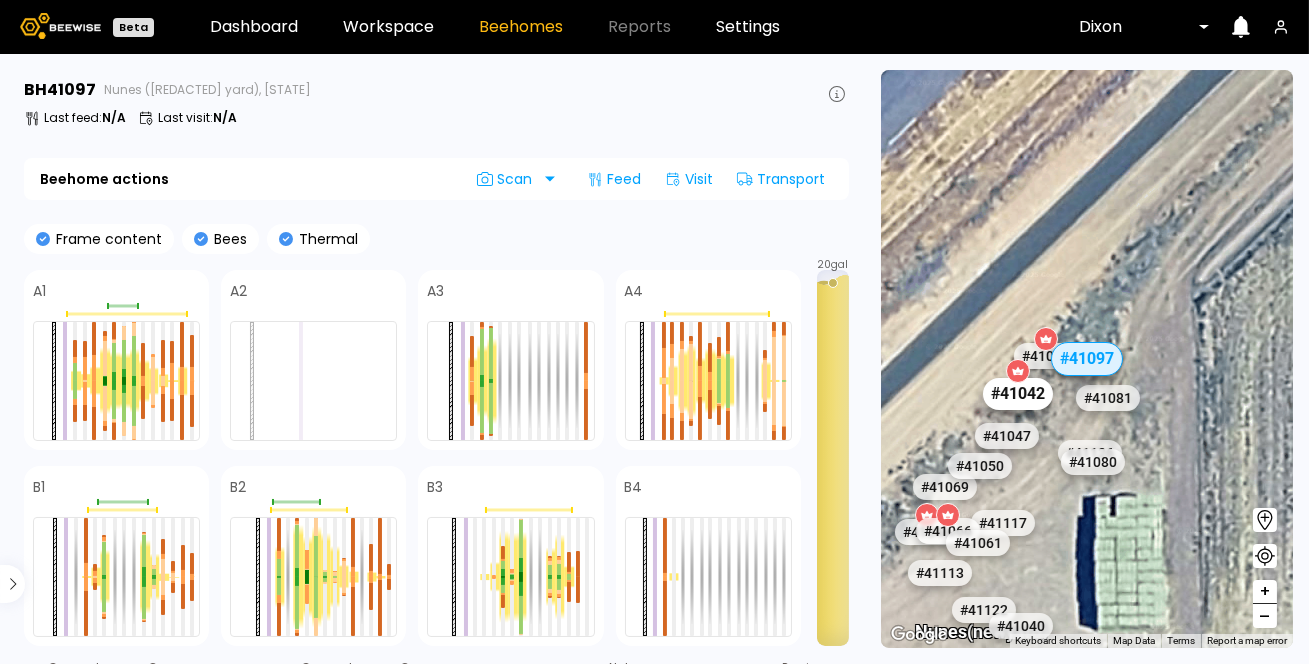 click on "# 41042" at bounding box center (1018, 394) 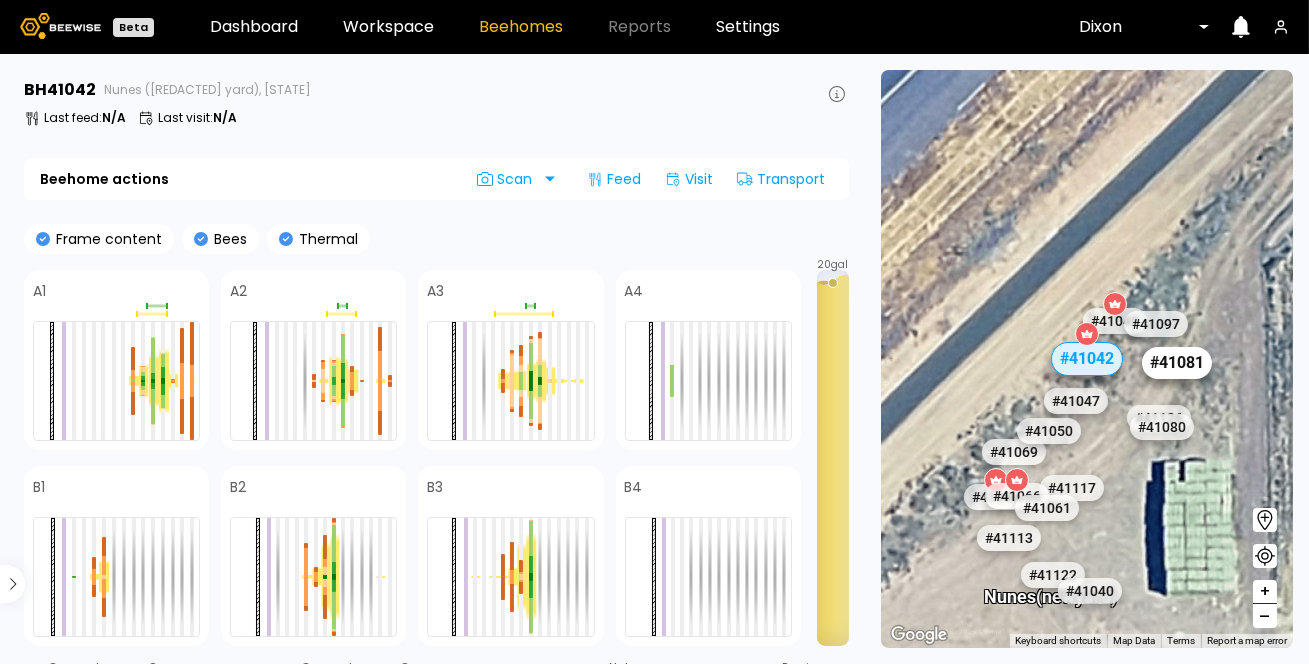 click on "# 41081" at bounding box center [1177, 363] 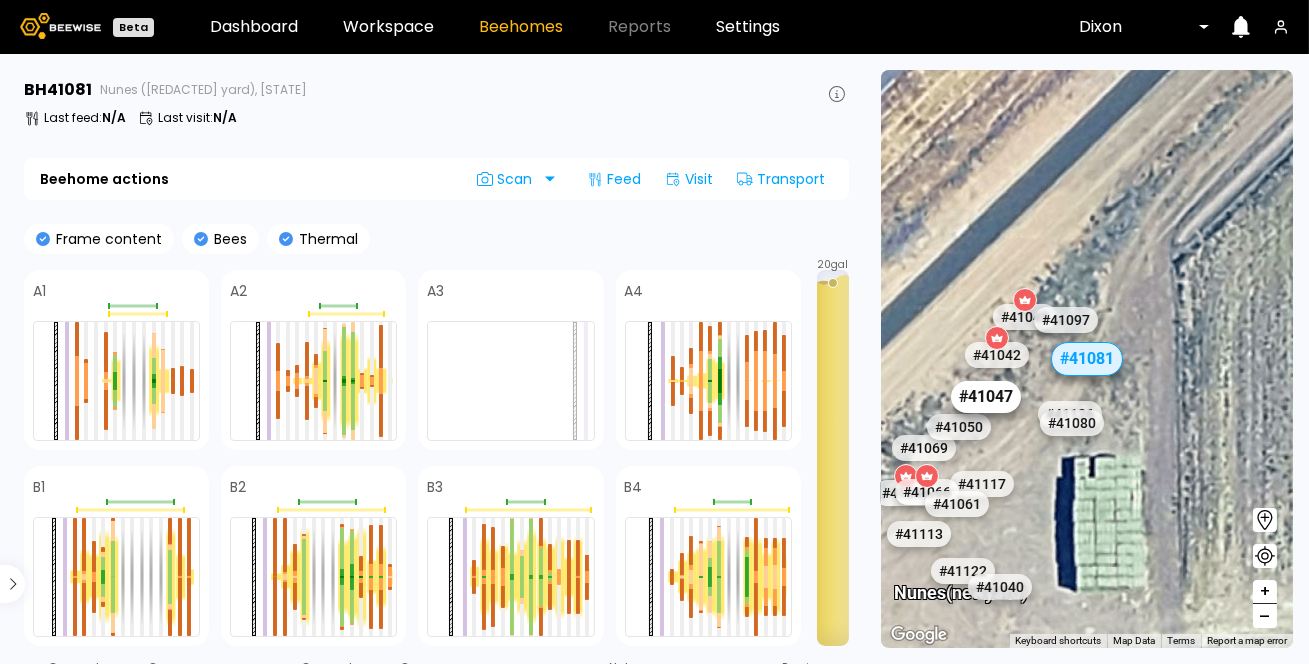 click on "# 41047" at bounding box center [986, 397] 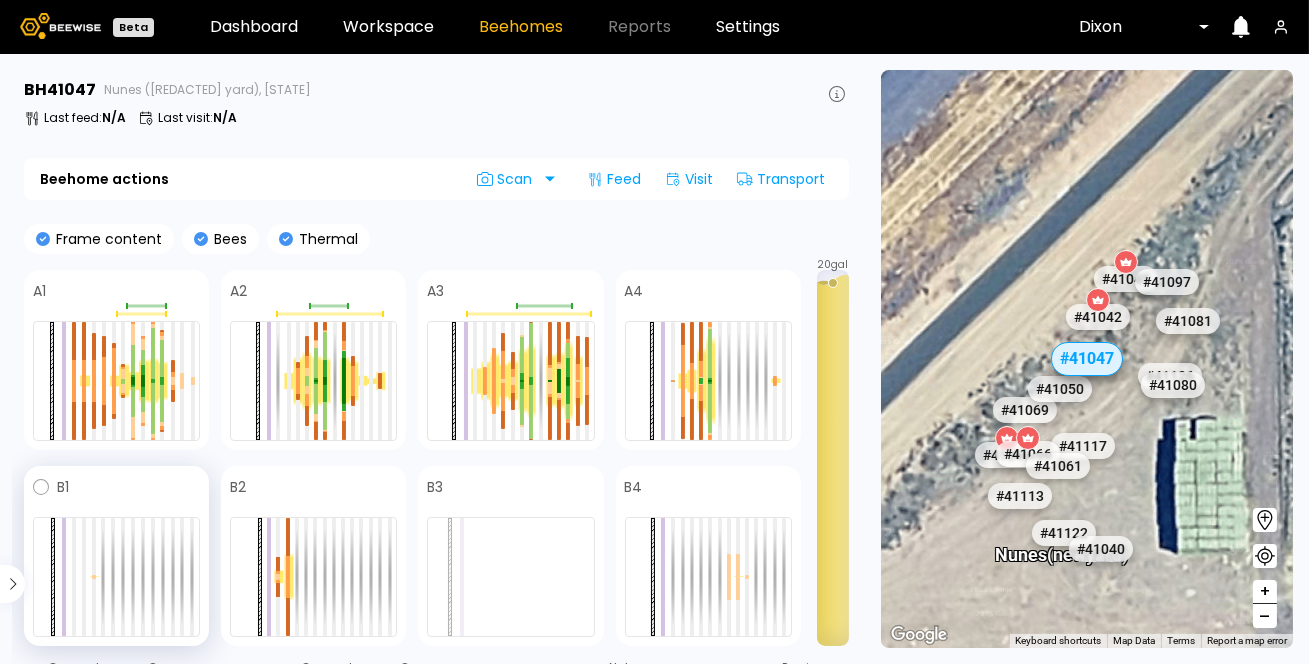 click at bounding box center [116, 577] 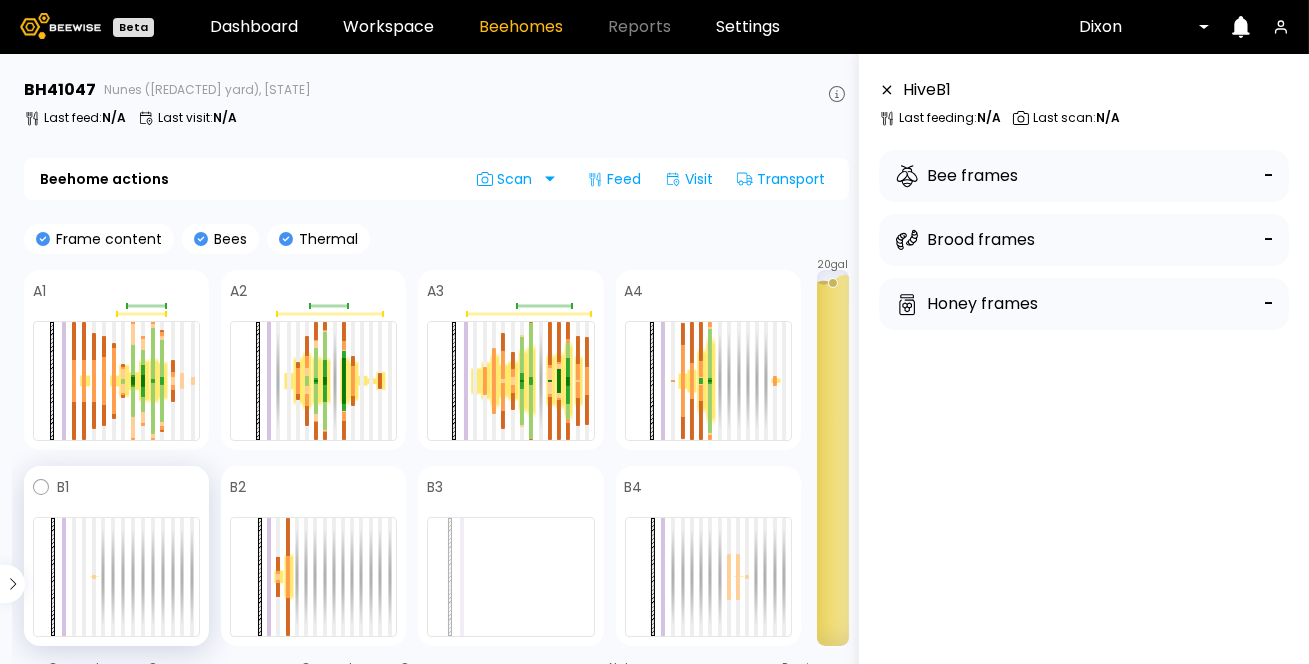 click at bounding box center (116, 577) 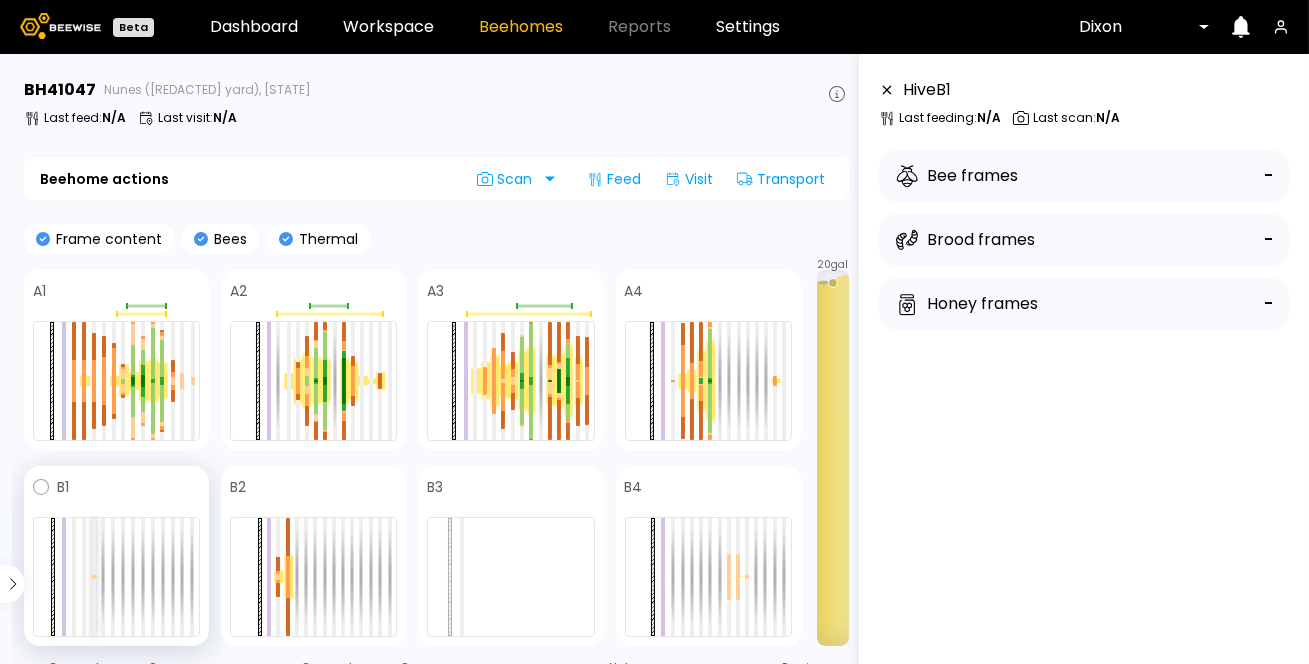 click at bounding box center [94, 578] 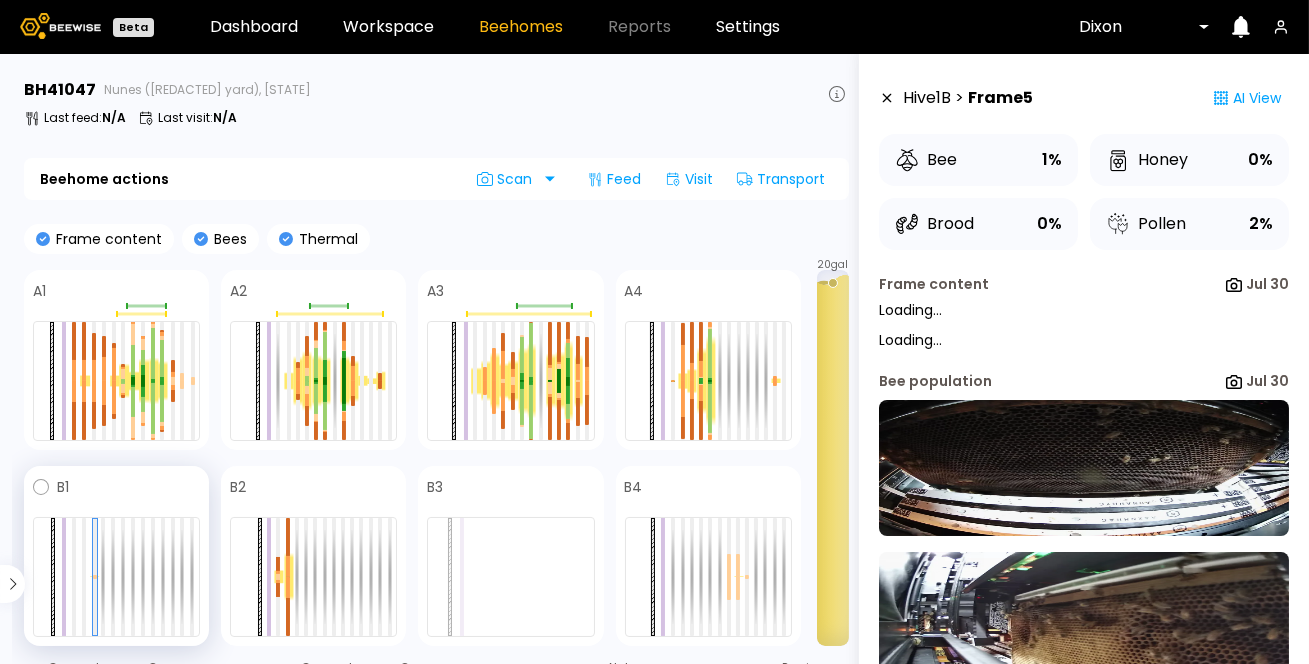 click at bounding box center (116, 577) 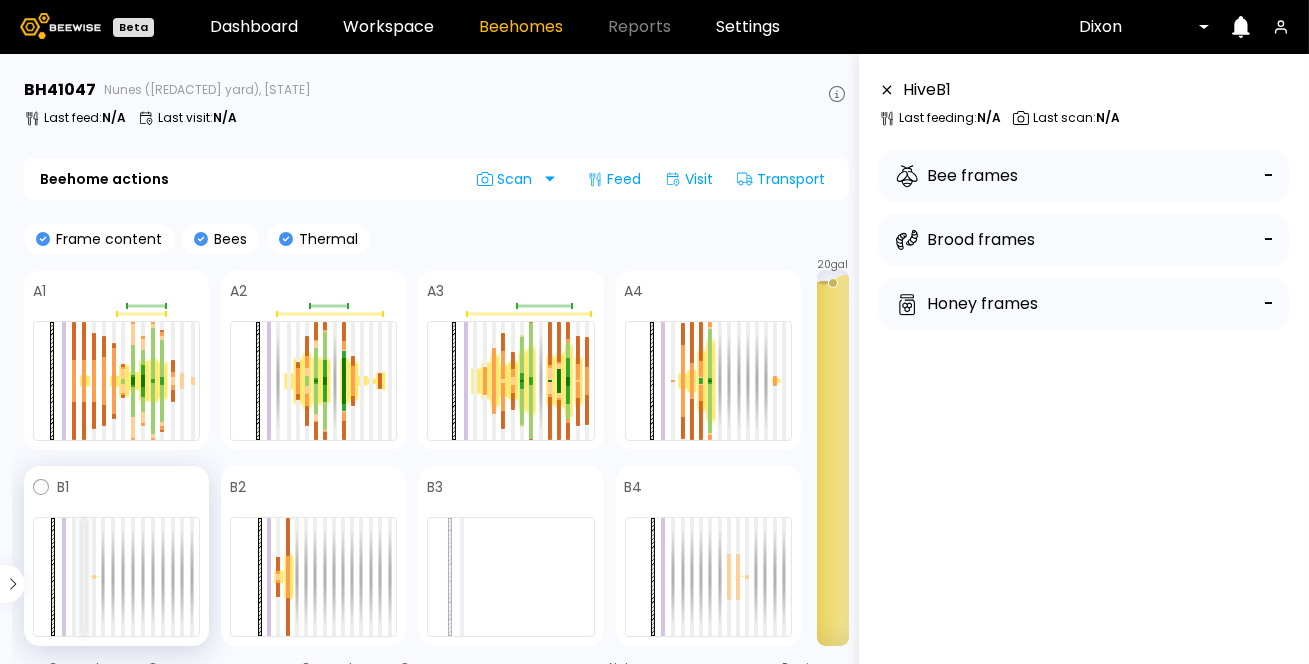 click at bounding box center (84, 577) 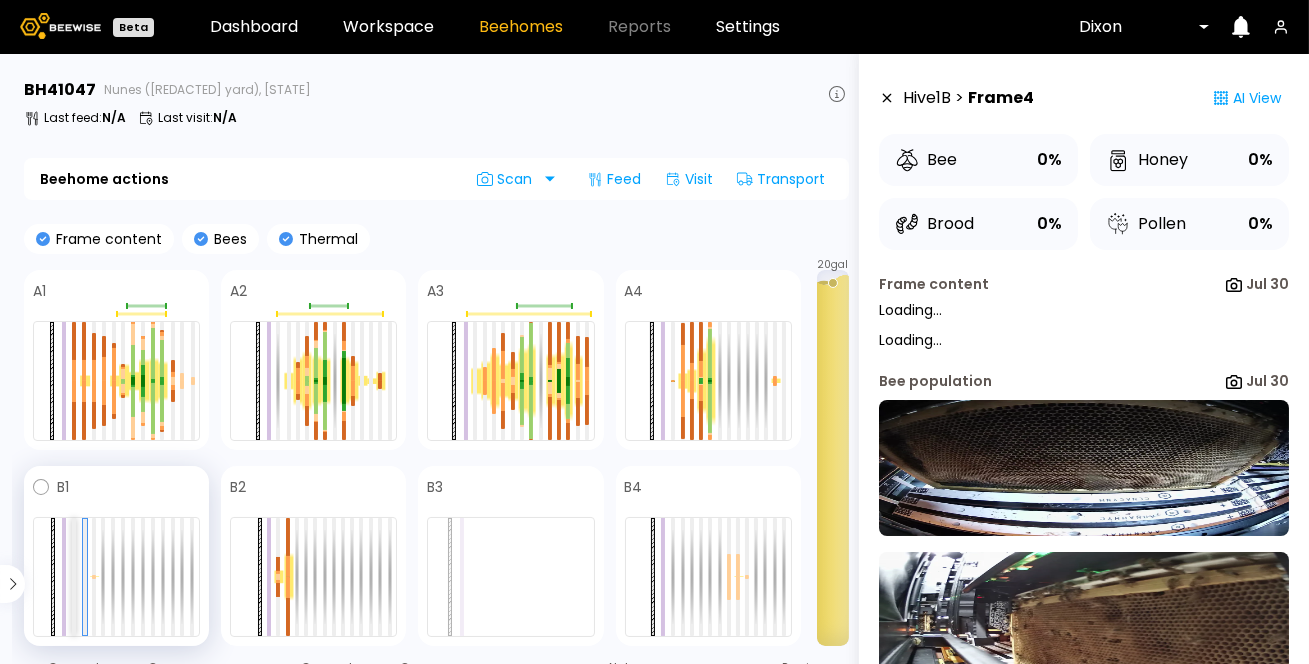 click at bounding box center (74, 577) 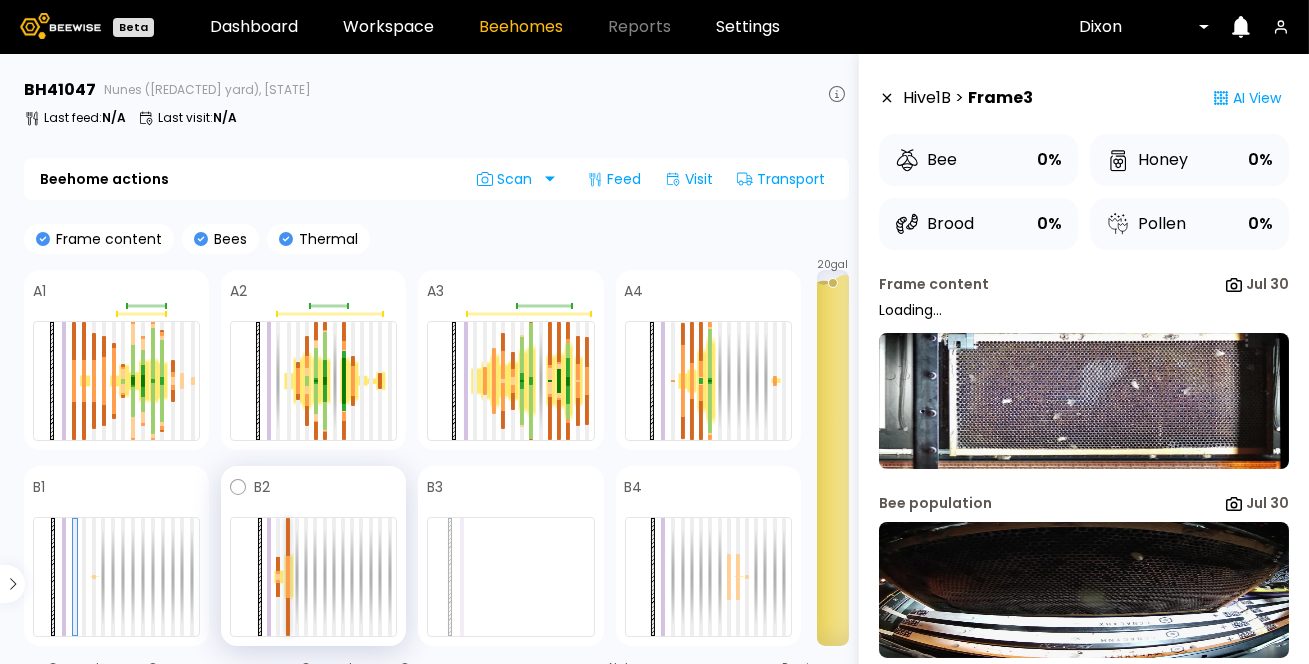 click at bounding box center [288, 566] 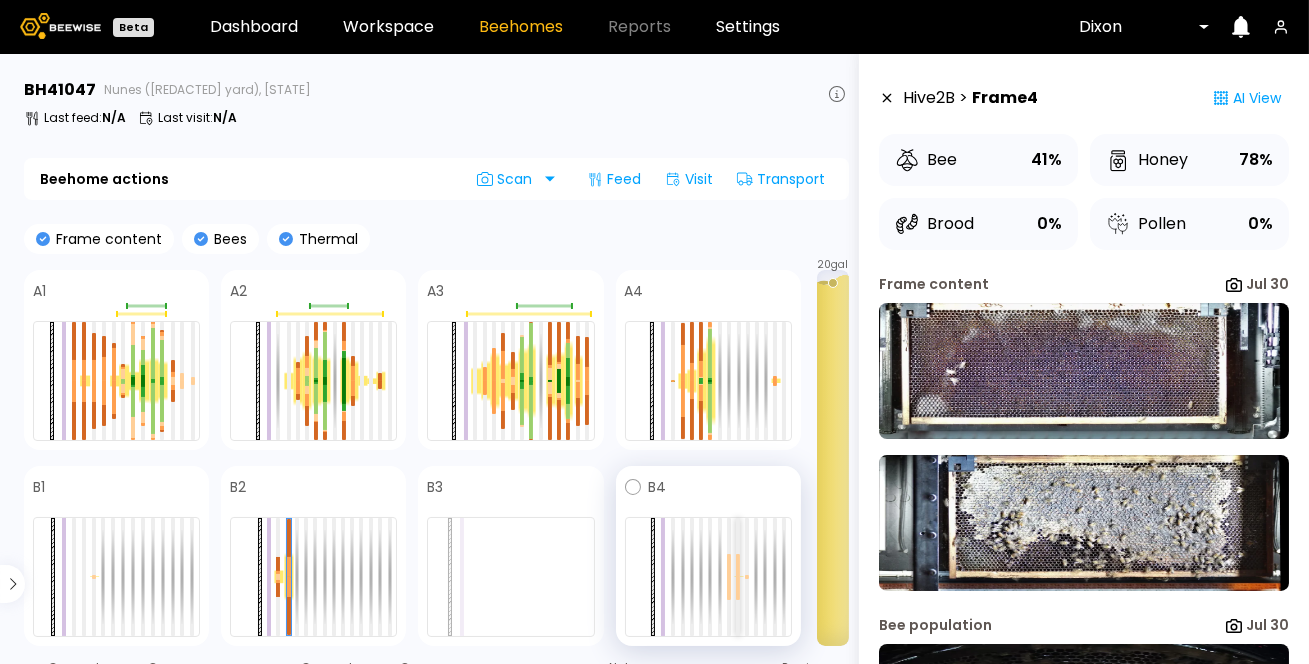click at bounding box center [738, 565] 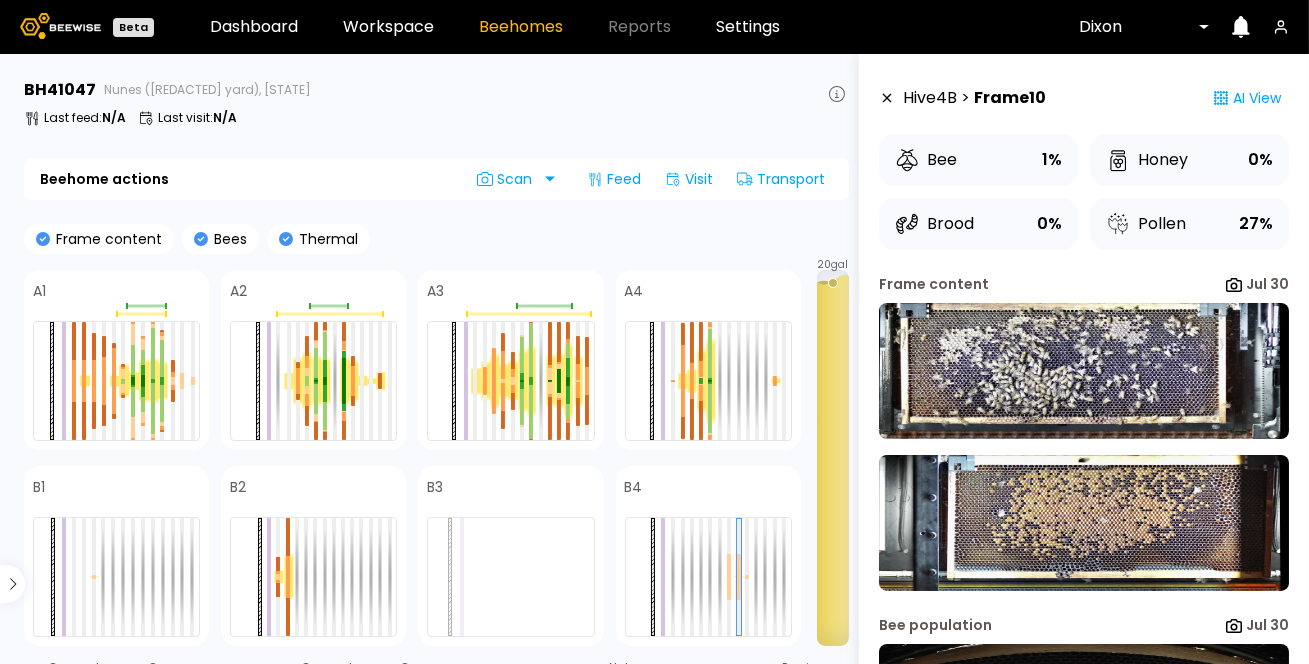 click 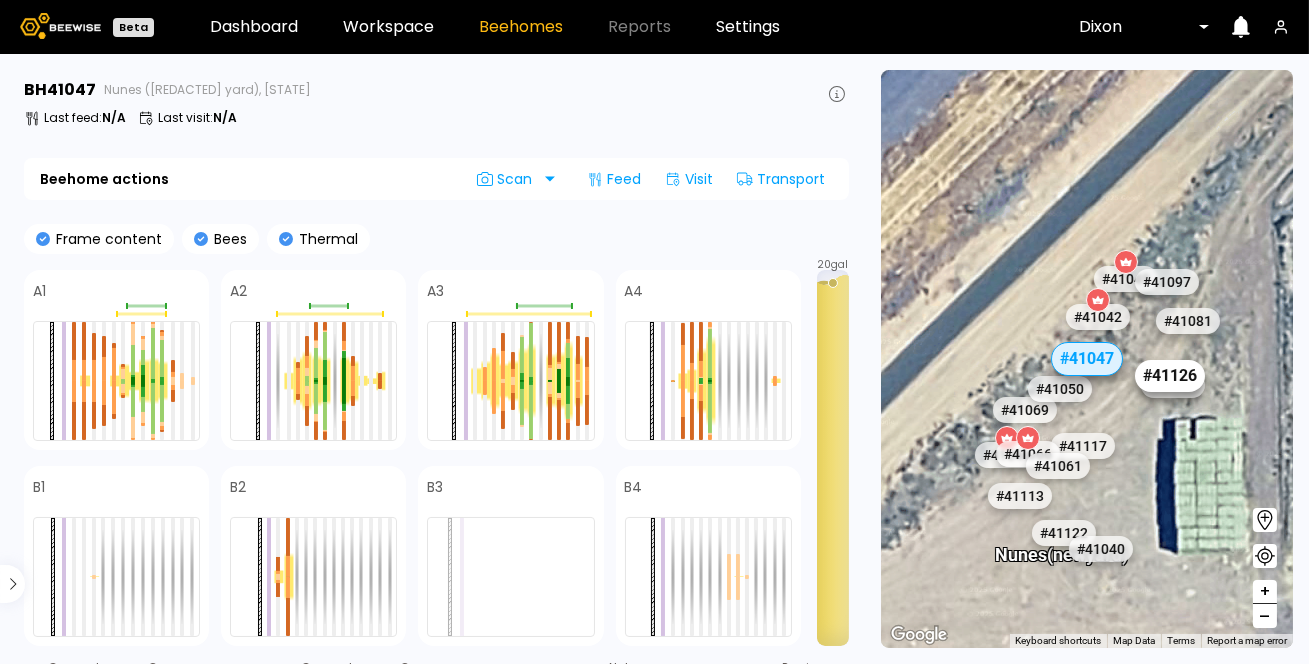 click on "# 41126" at bounding box center [1170, 376] 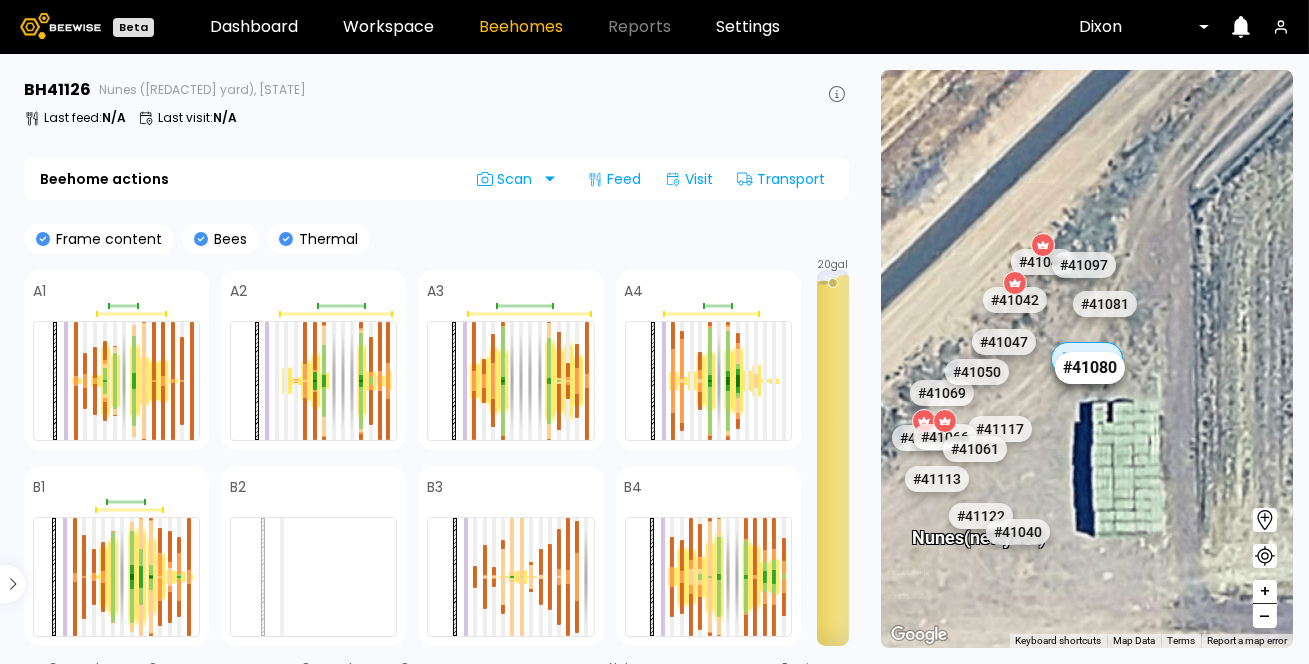 click on "# 41080" at bounding box center (1089, 368) 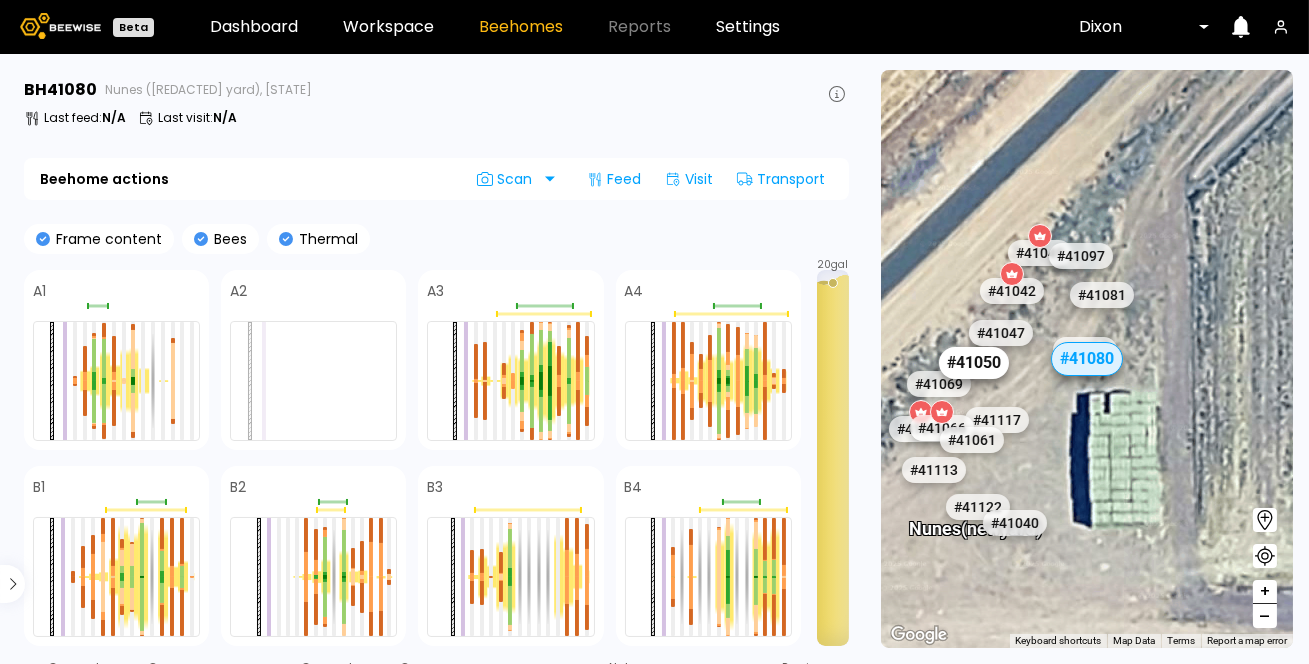 click on "# 41050" at bounding box center (974, 363) 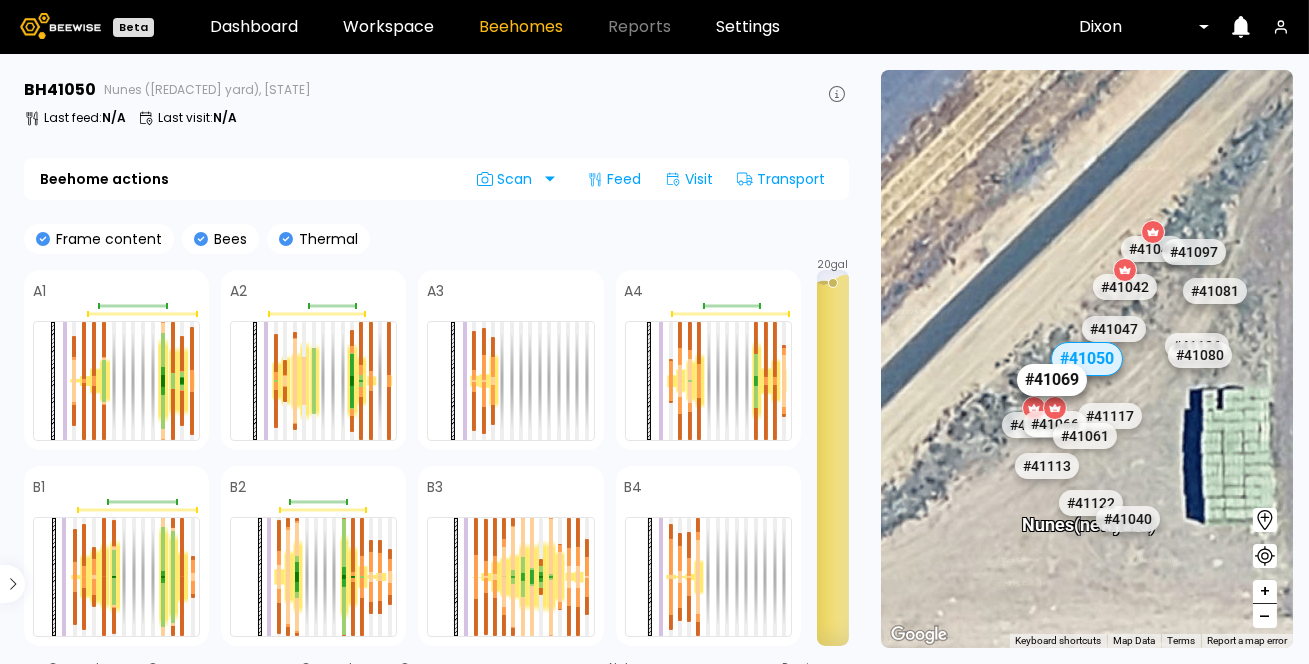 click on "# 41069" at bounding box center (1052, 380) 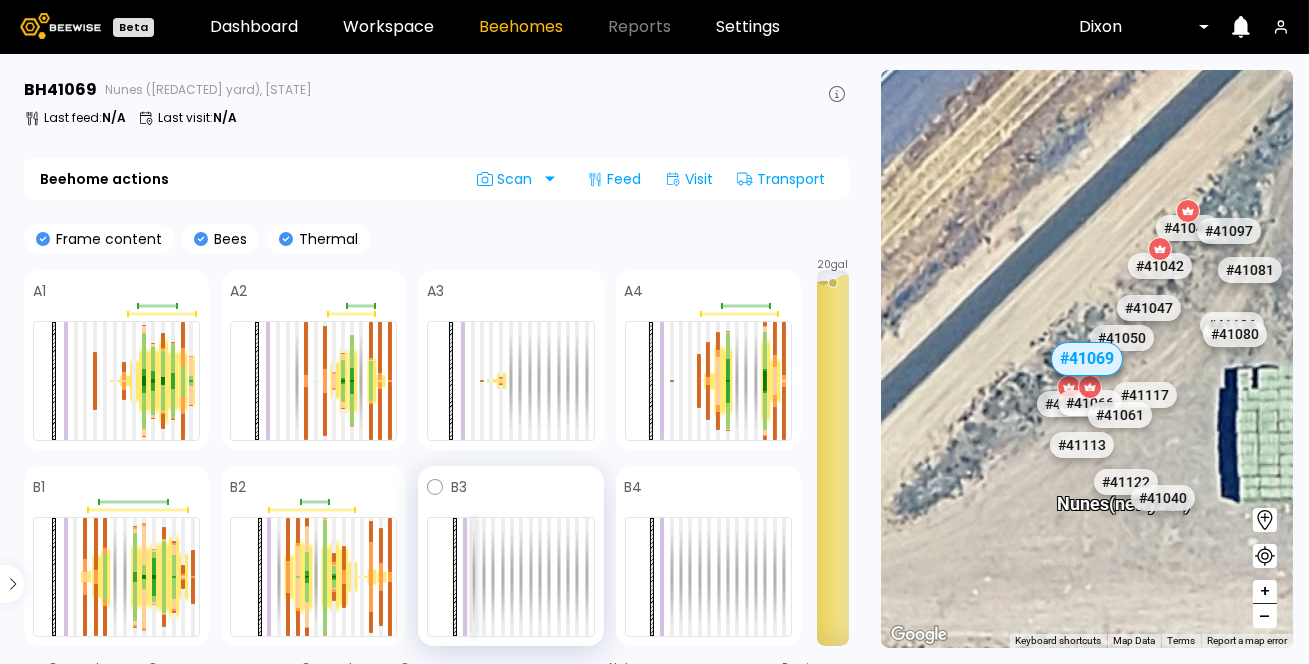 click at bounding box center [474, 577] 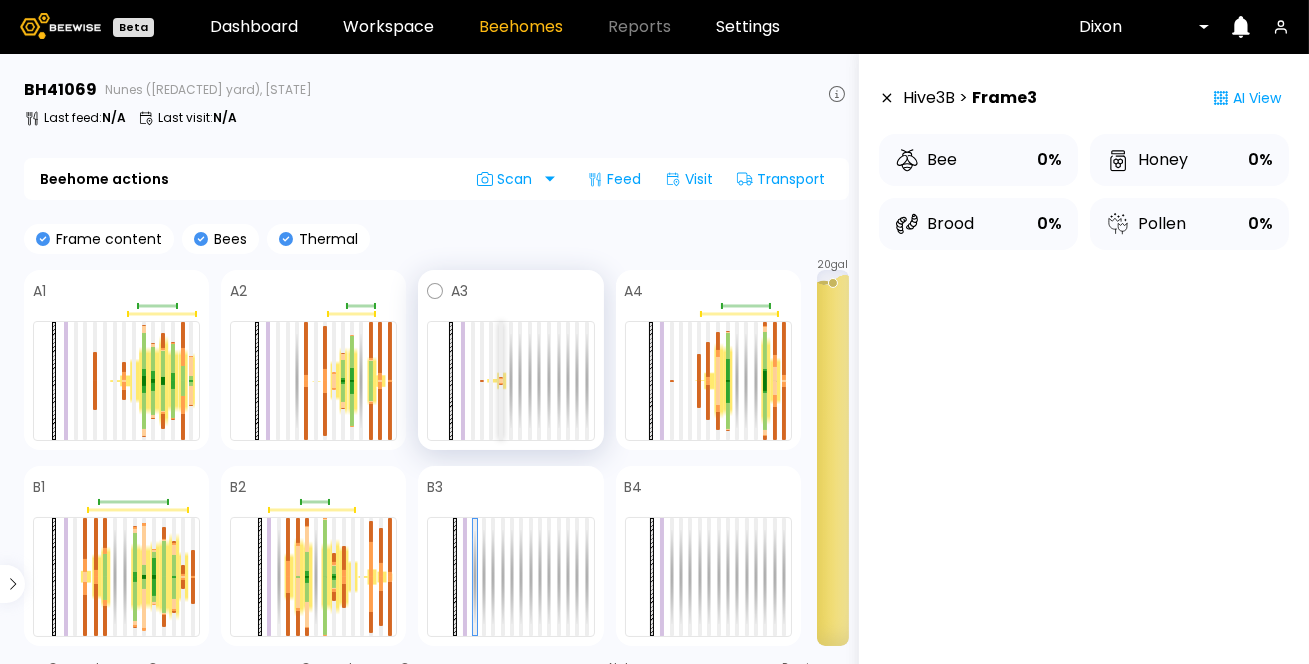 click at bounding box center (501, 381) 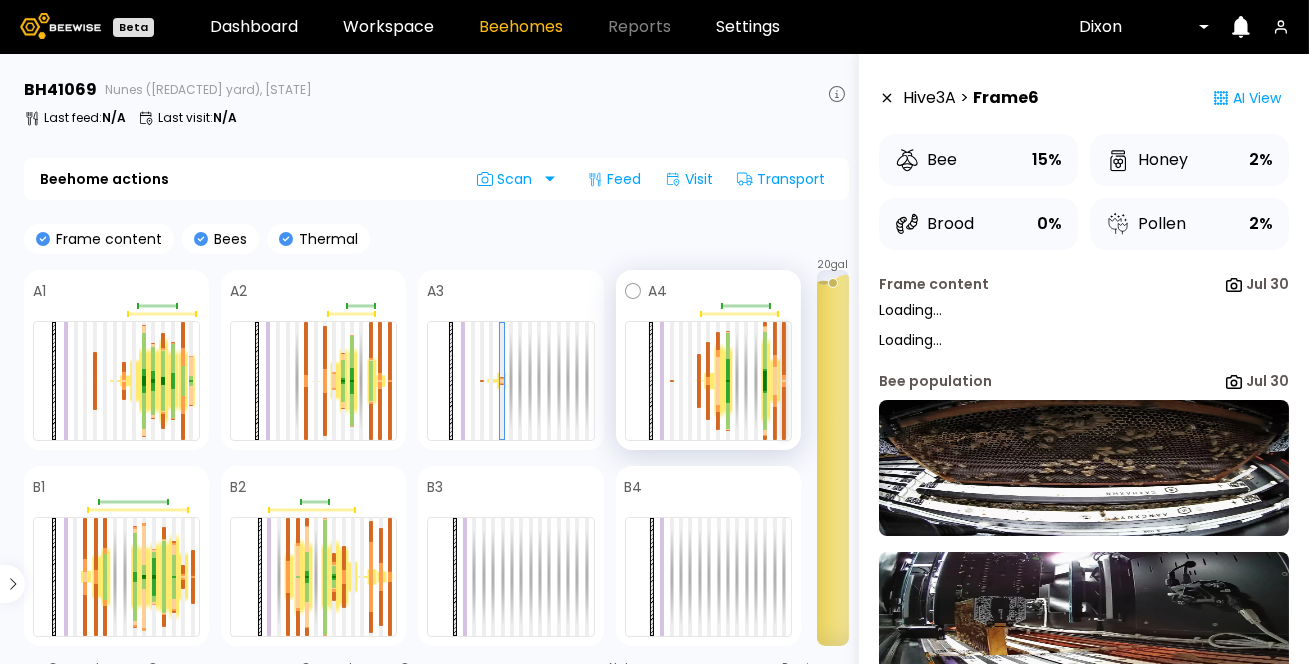 click at bounding box center (784, 384) 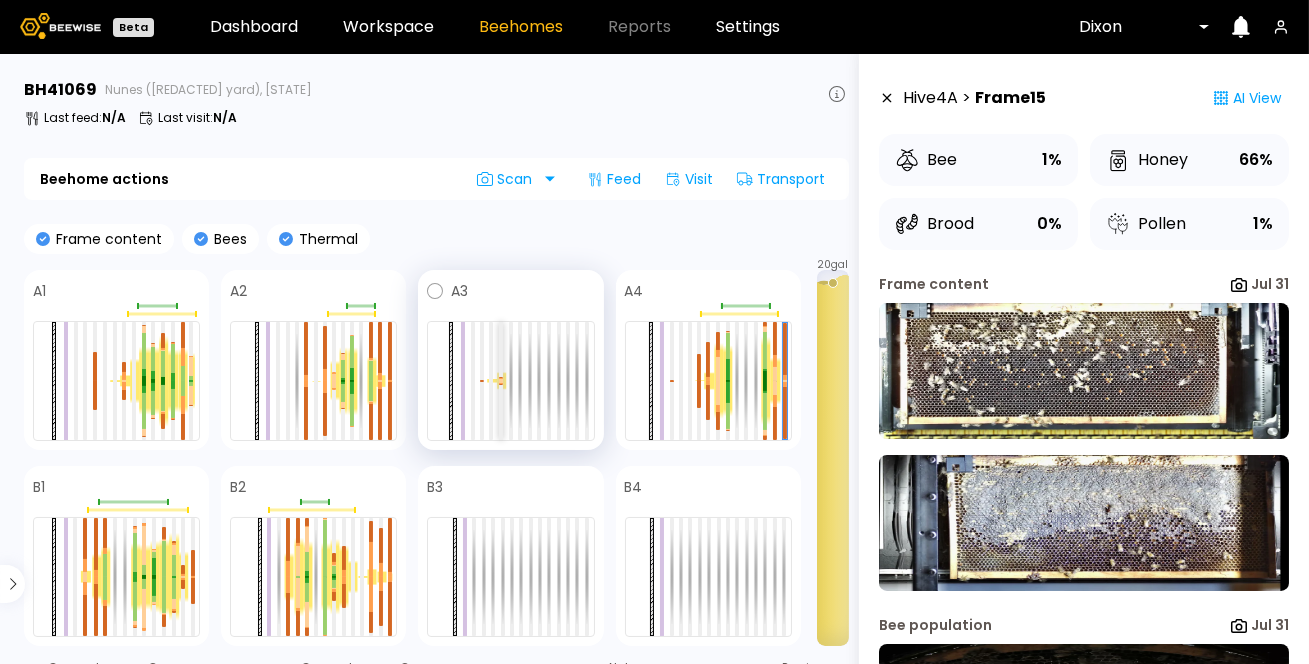 click at bounding box center (501, 383) 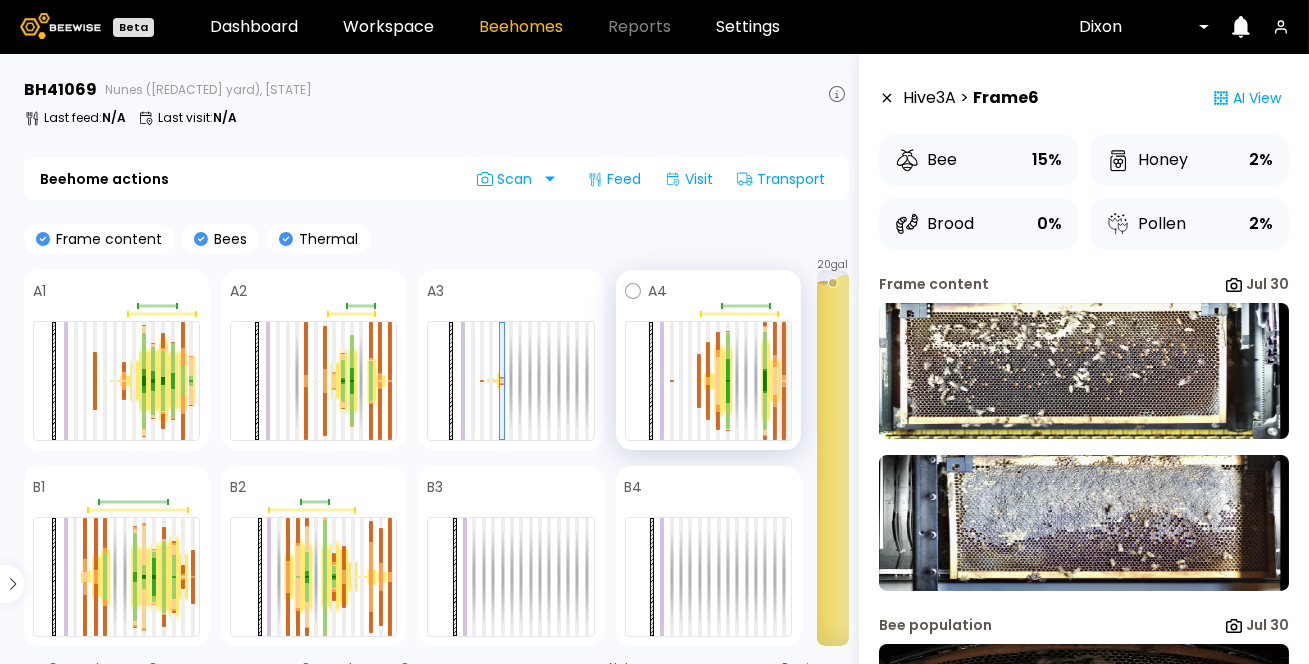 click at bounding box center (784, 413) 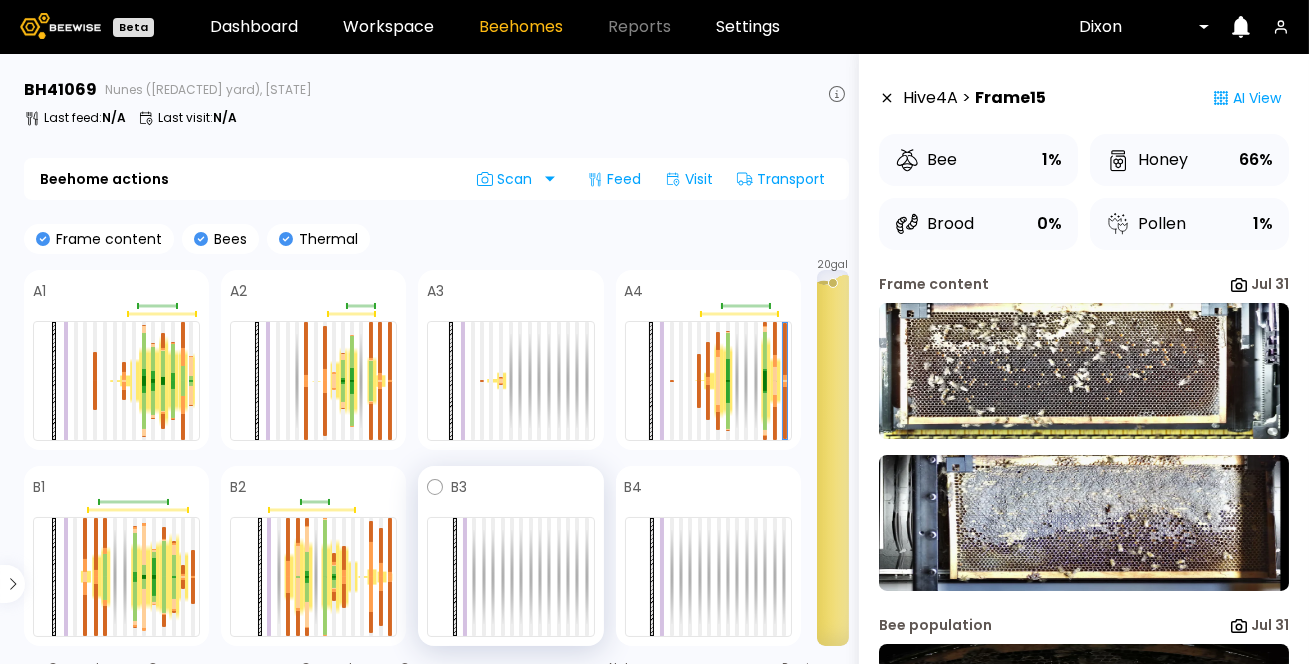 click at bounding box center (510, 577) 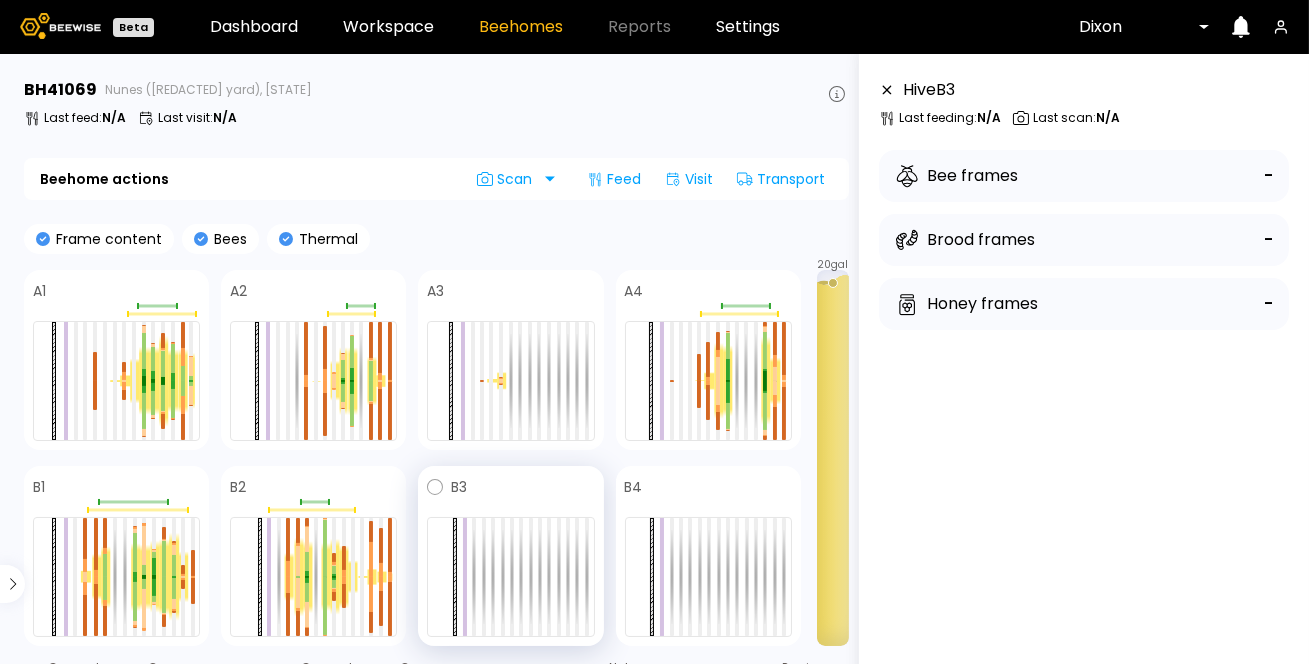 click at bounding box center [510, 577] 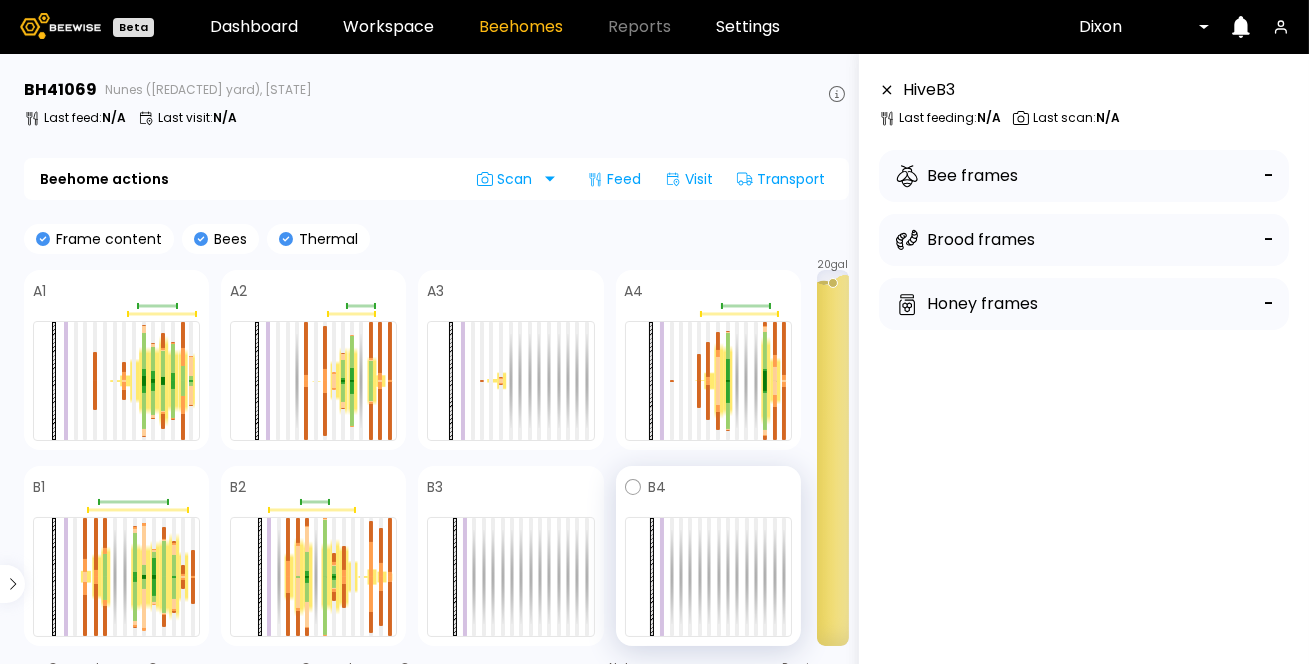click at bounding box center (708, 577) 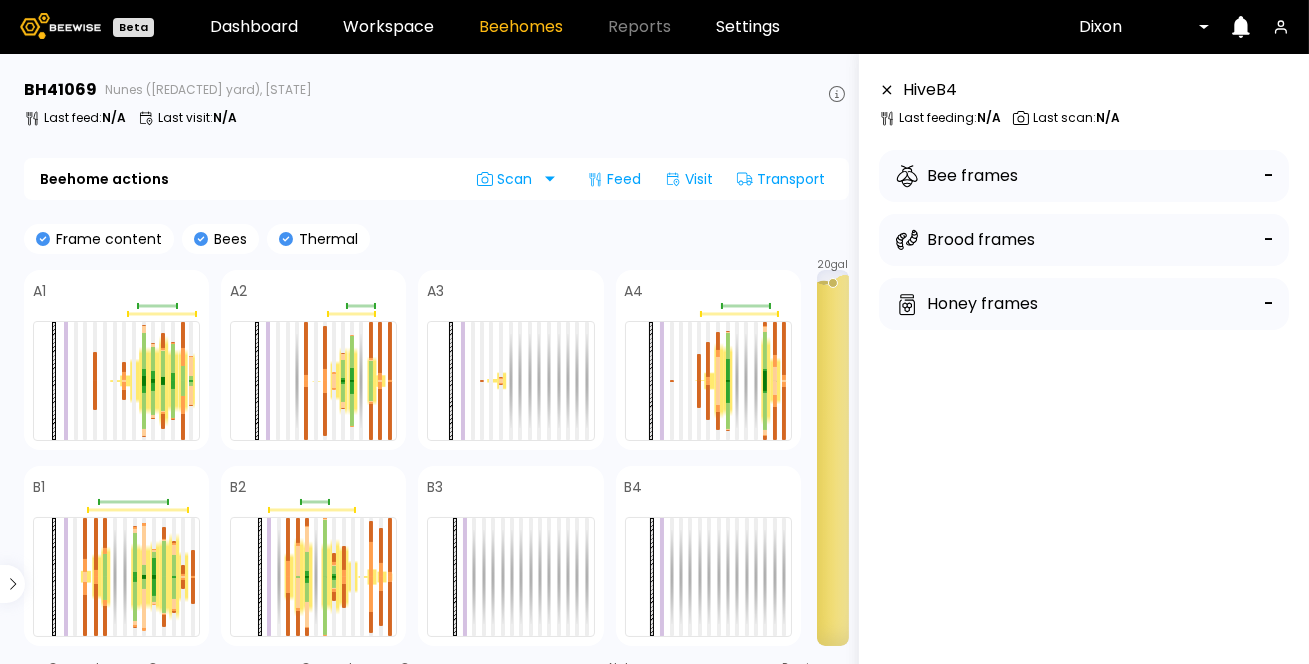 click 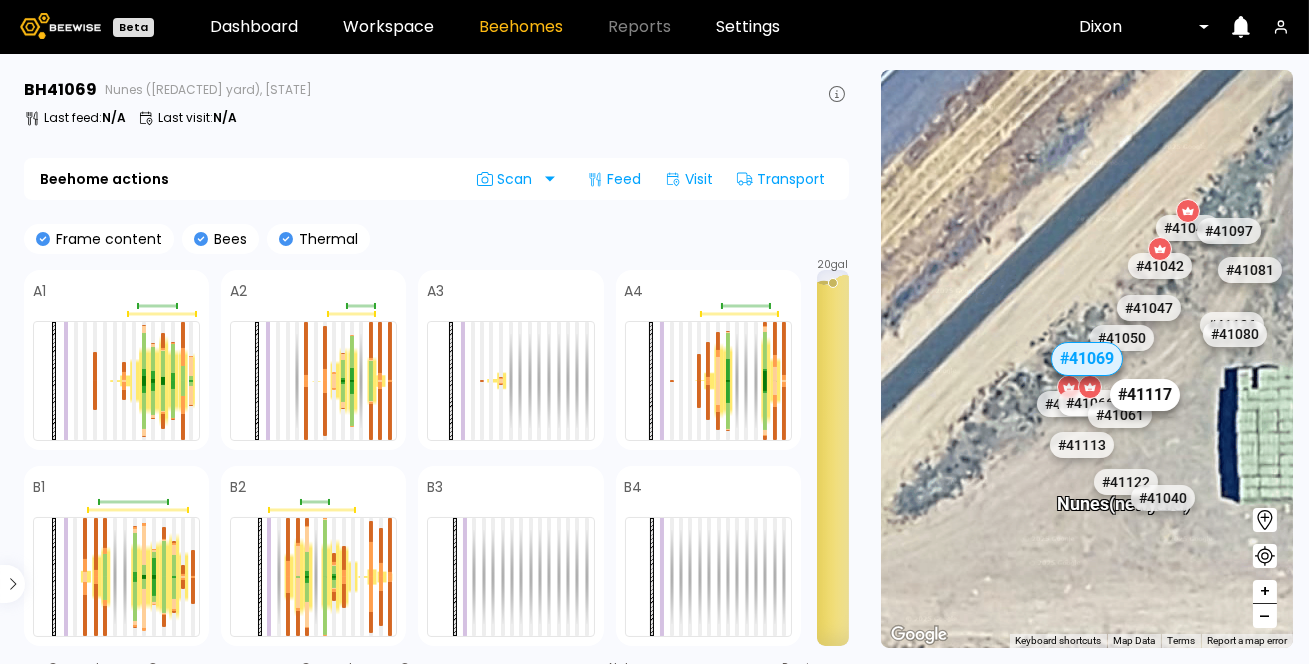 click on "# 41117" at bounding box center [1145, 395] 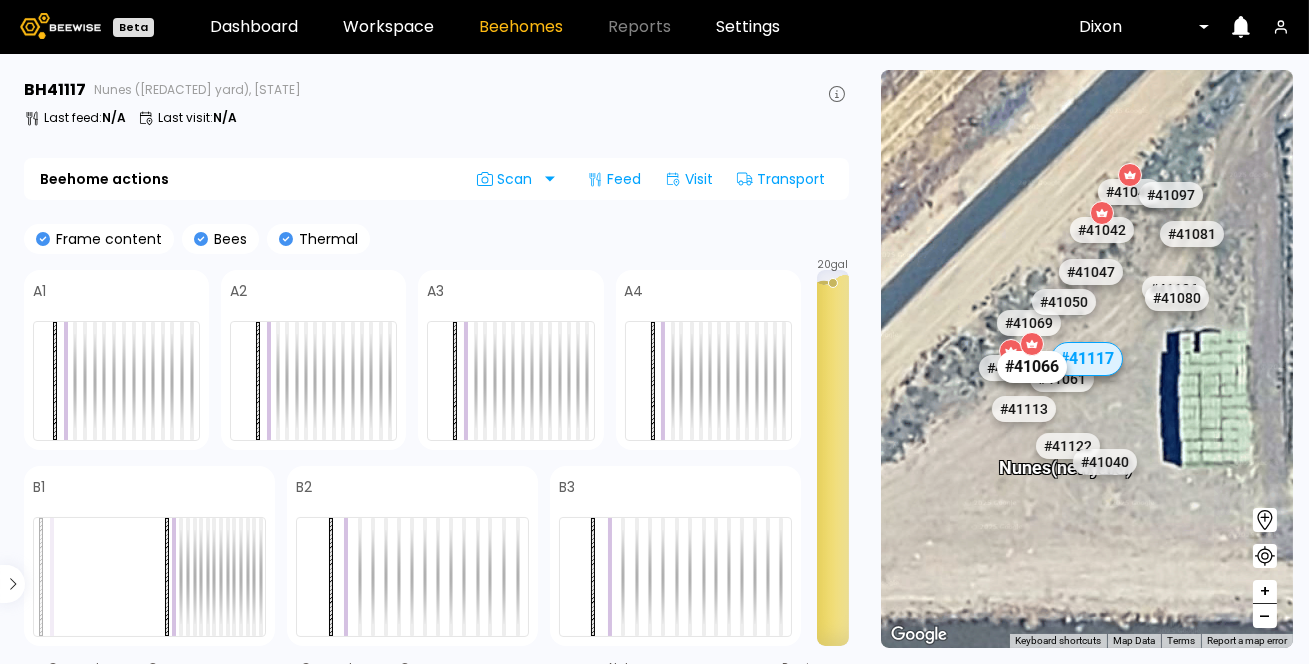 click on "# 41066" at bounding box center (1032, 367) 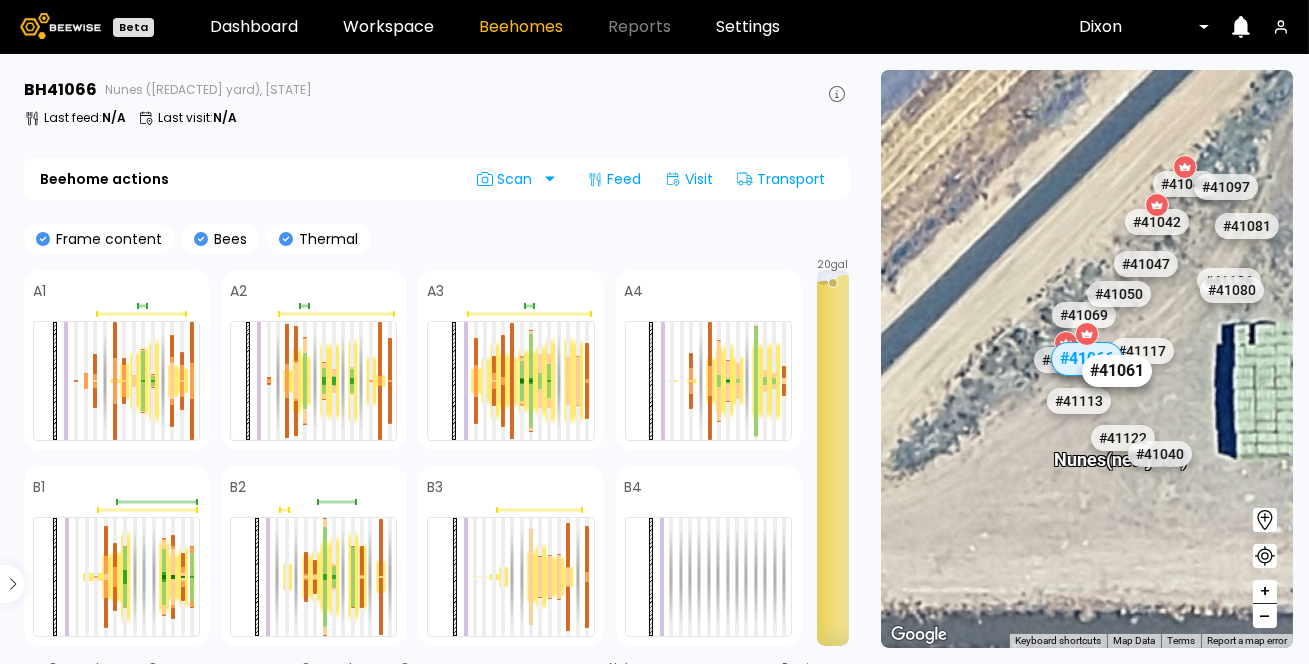 click on "# 41061" at bounding box center (1117, 371) 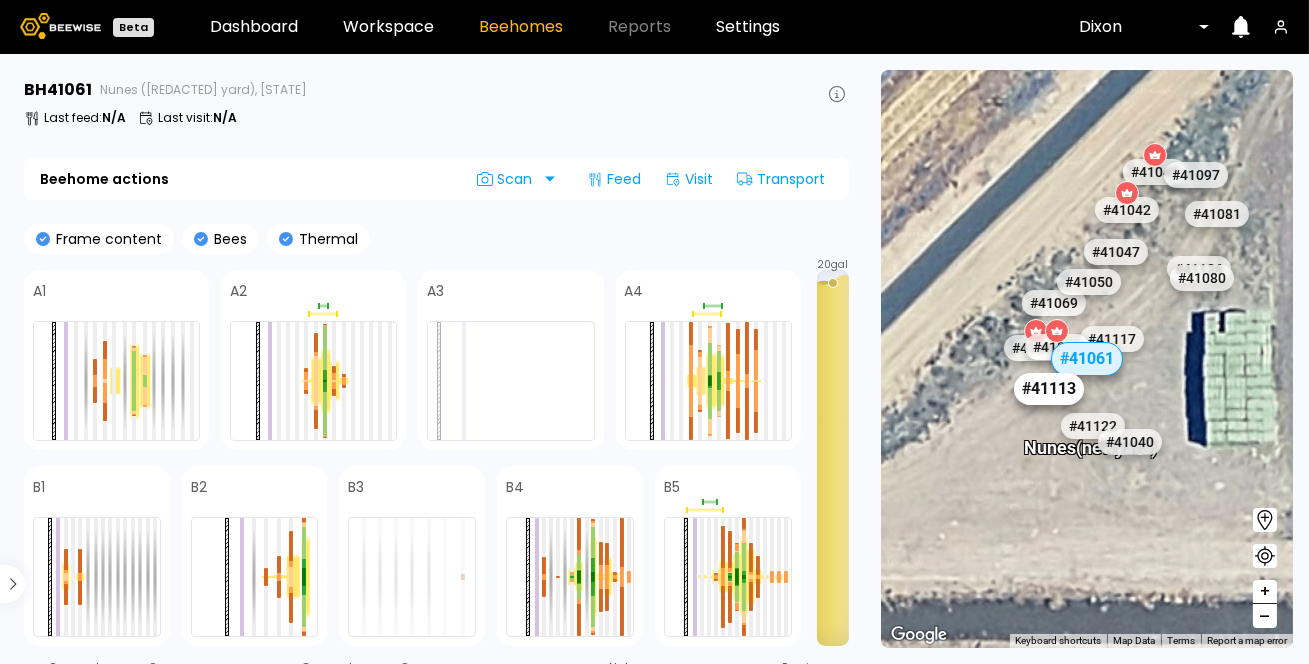 click on "# 41113" at bounding box center [1049, 389] 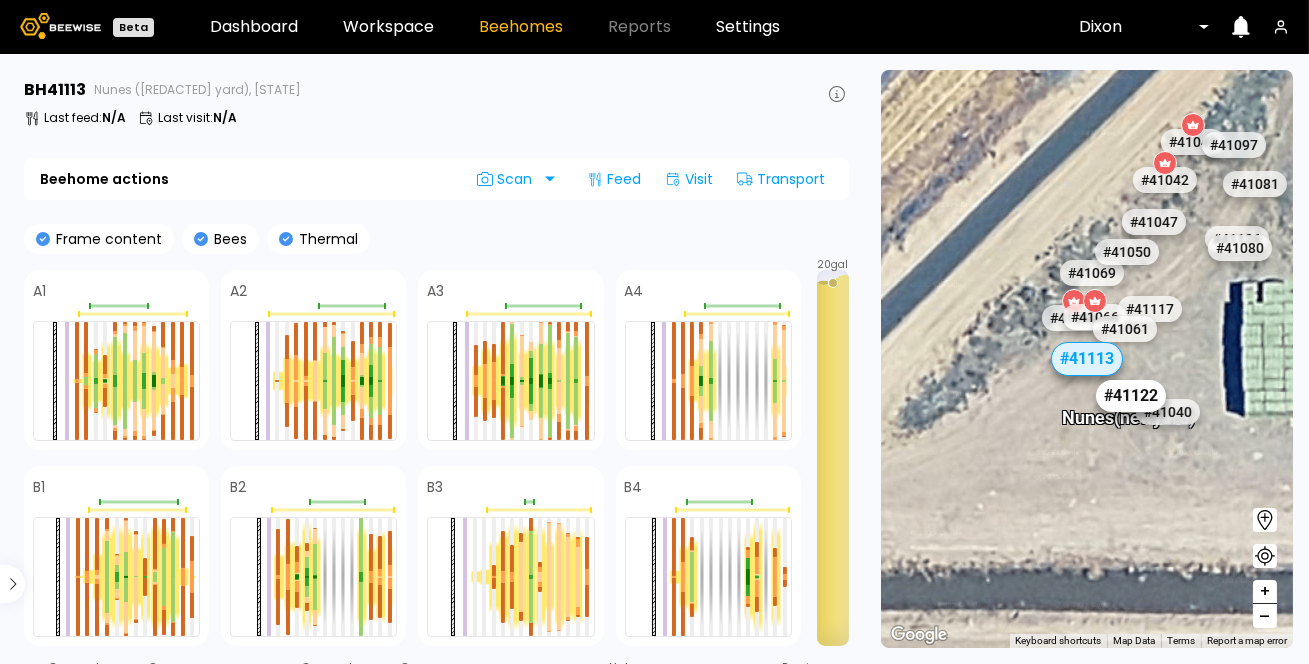 click on "# 41122" at bounding box center [1131, 396] 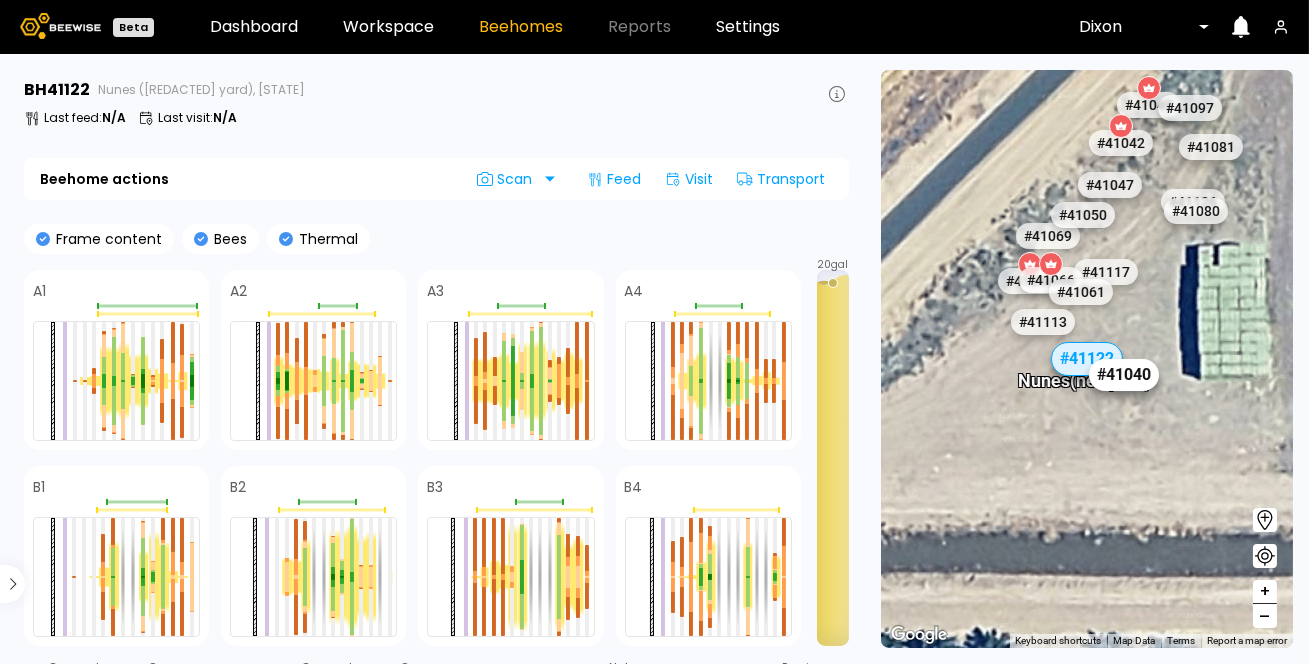 click on "# 41040" at bounding box center (1124, 375) 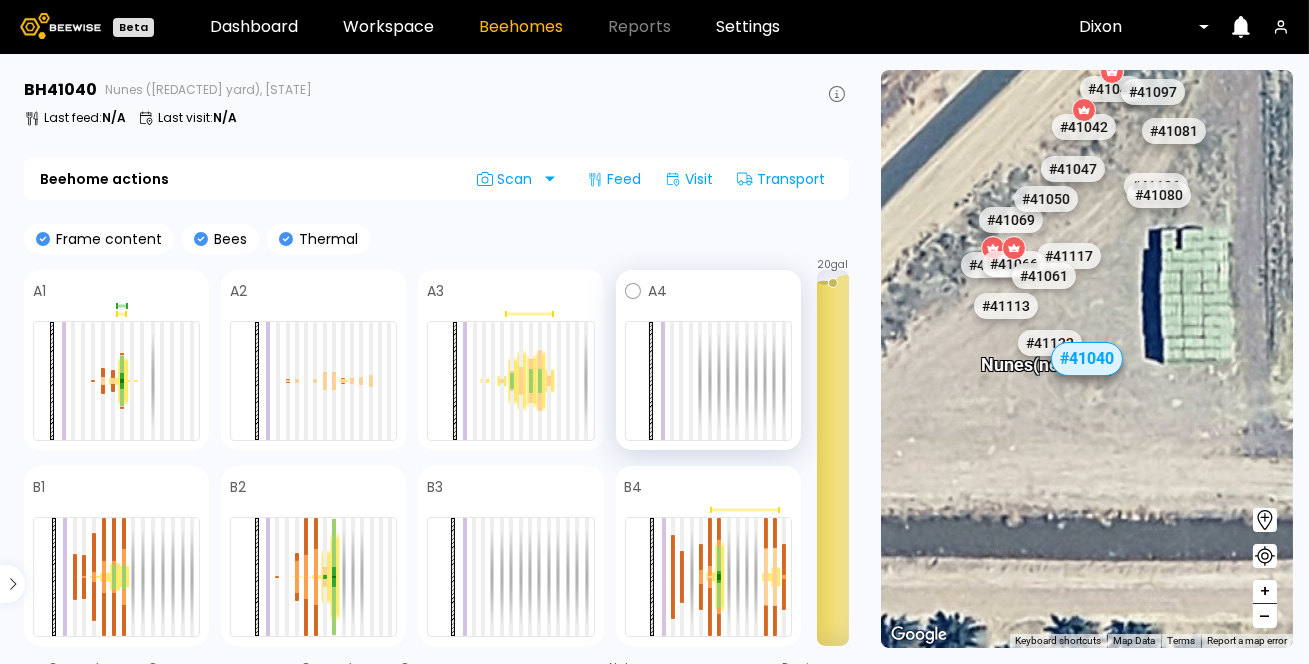 click at bounding box center (708, 381) 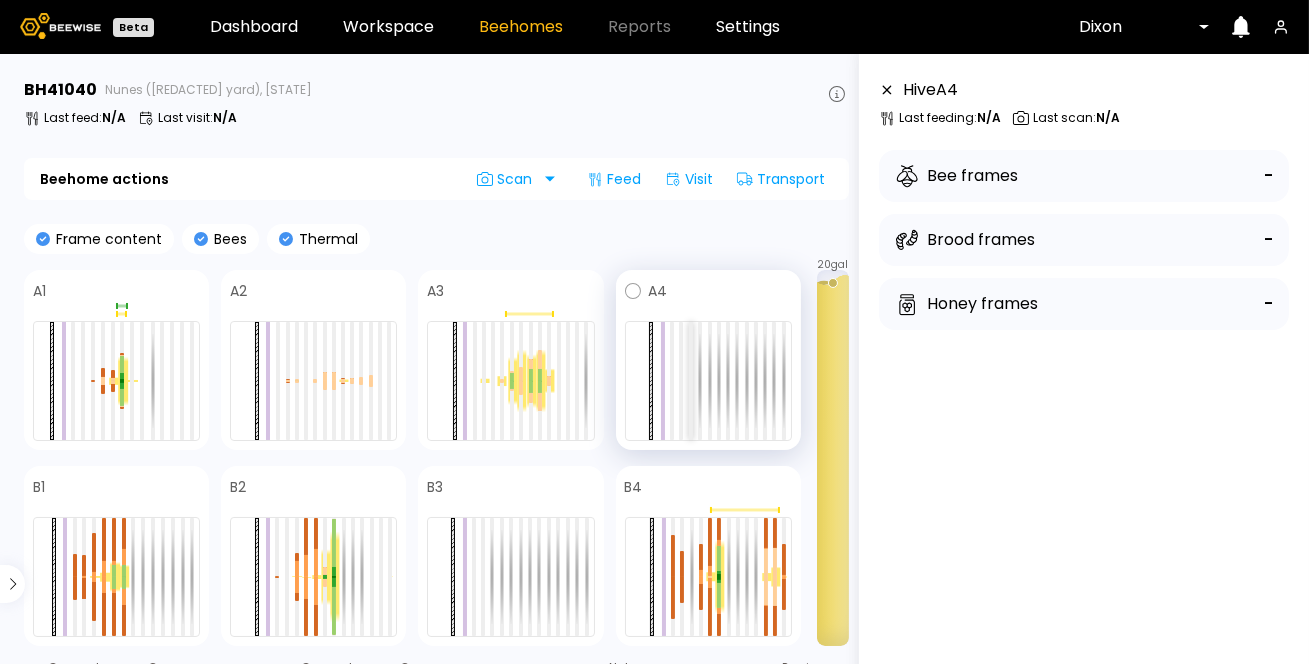 click at bounding box center [691, 381] 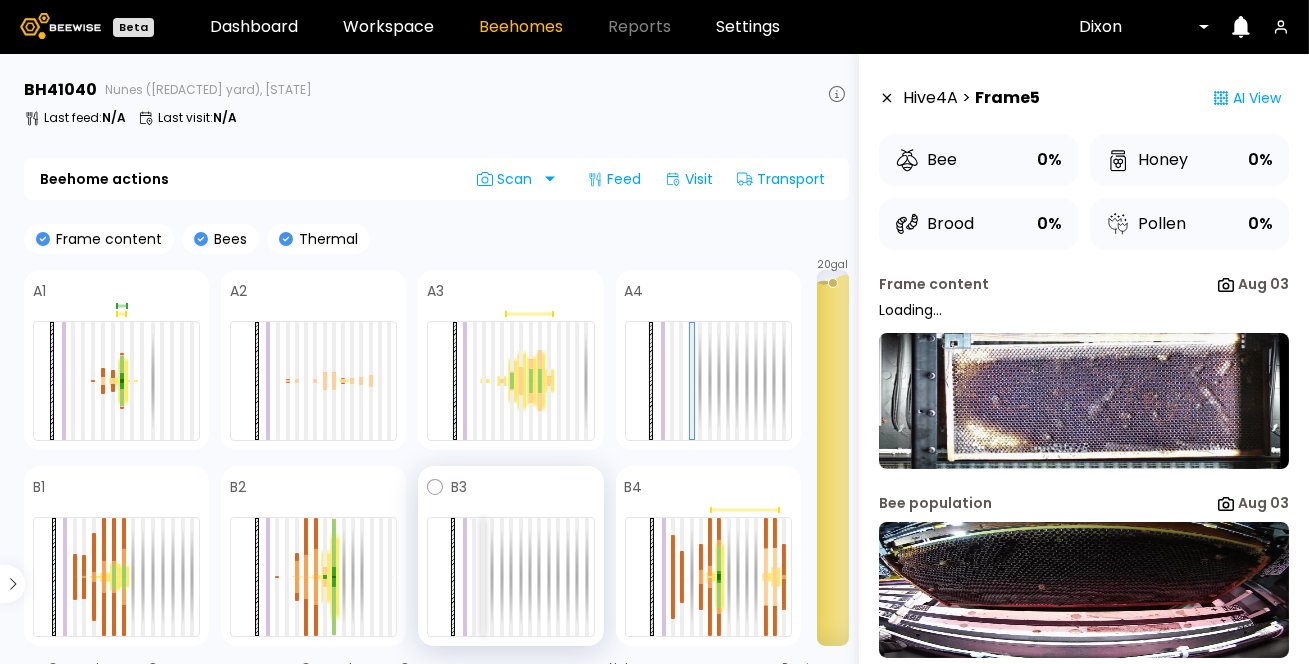 click at bounding box center (483, 577) 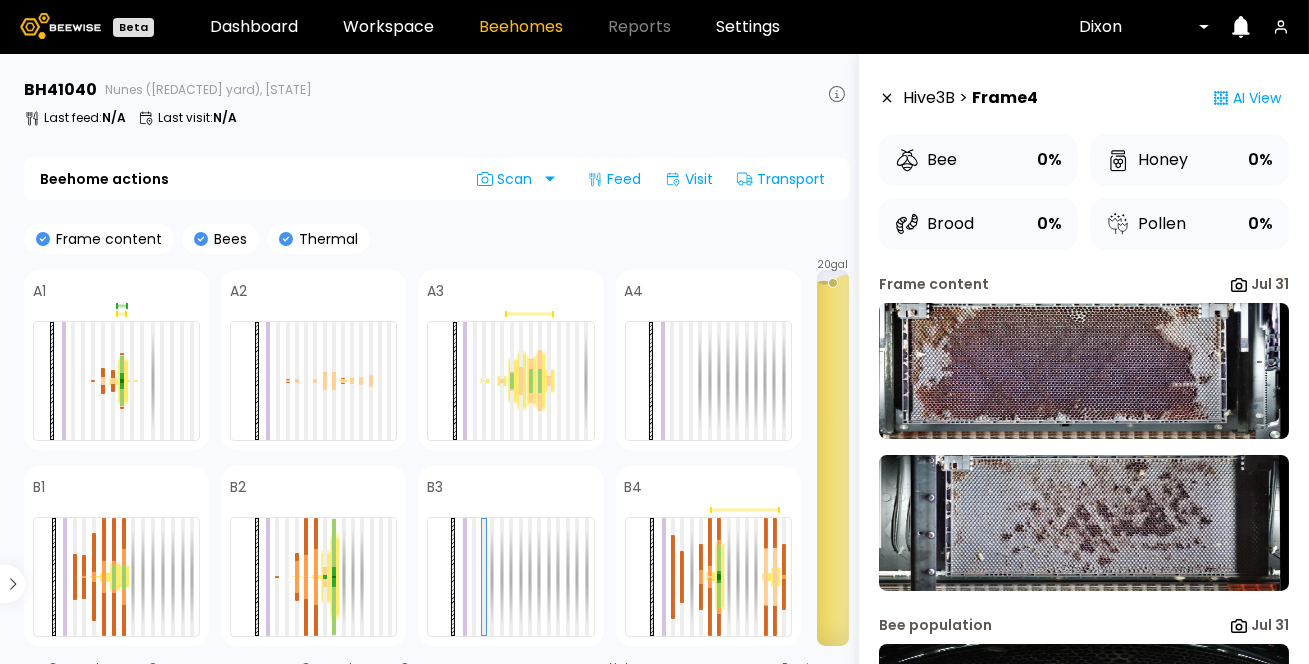 click on "BH 41040 Nunes ([REDACTED] yard), [STATE]" at bounding box center [436, 90] 